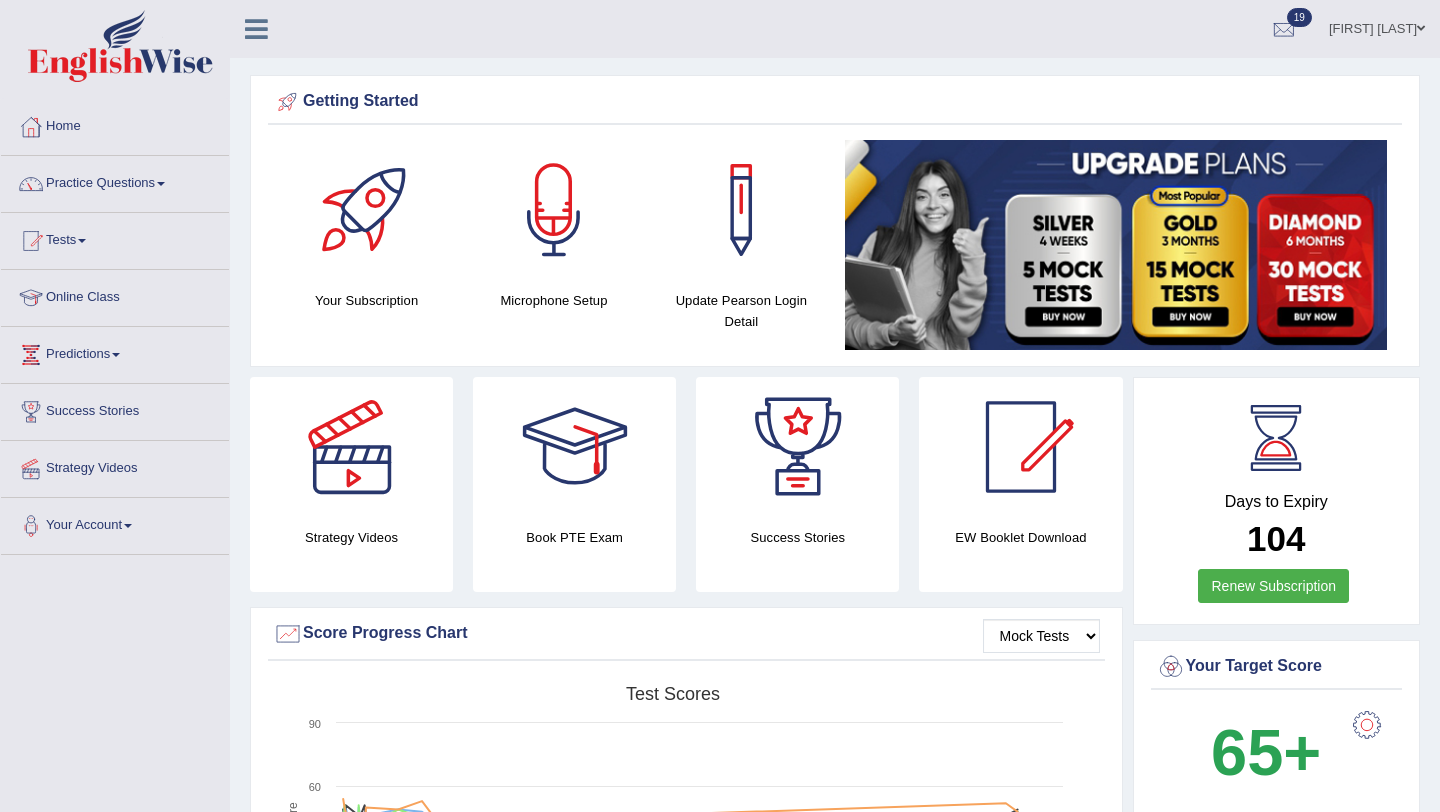 scroll, scrollTop: 0, scrollLeft: 0, axis: both 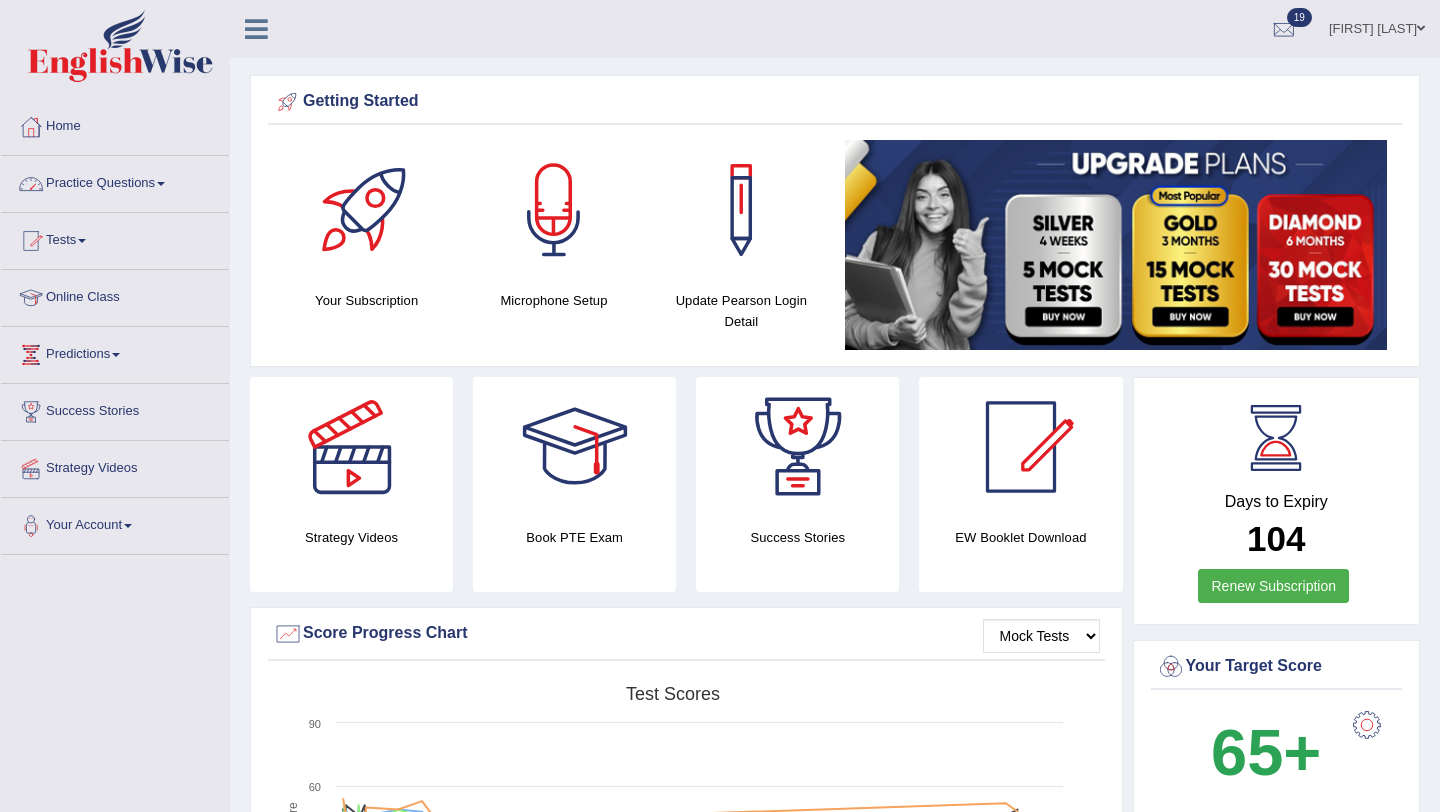 click on "Practice Questions" at bounding box center [115, 181] 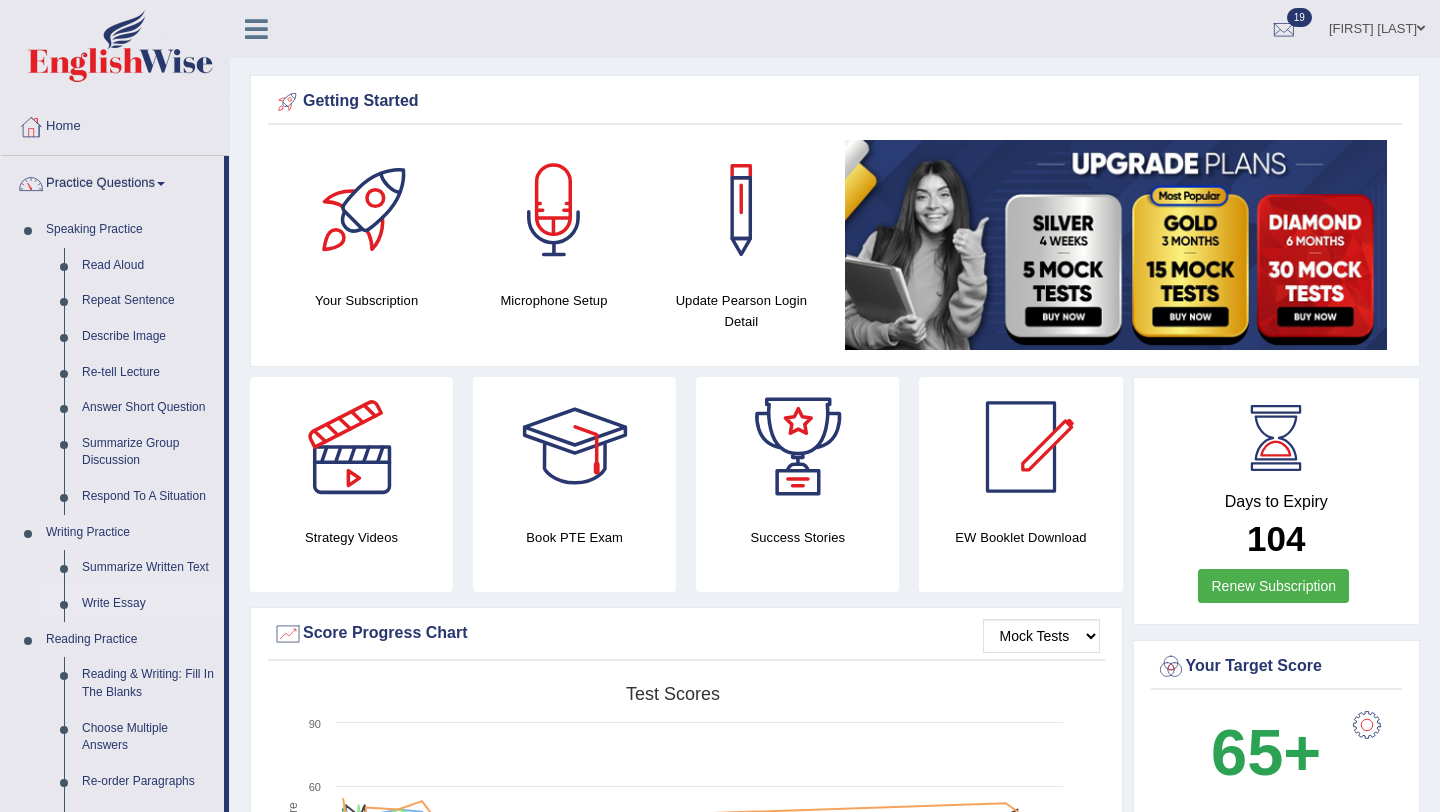 click on "Write Essay" at bounding box center [148, 604] 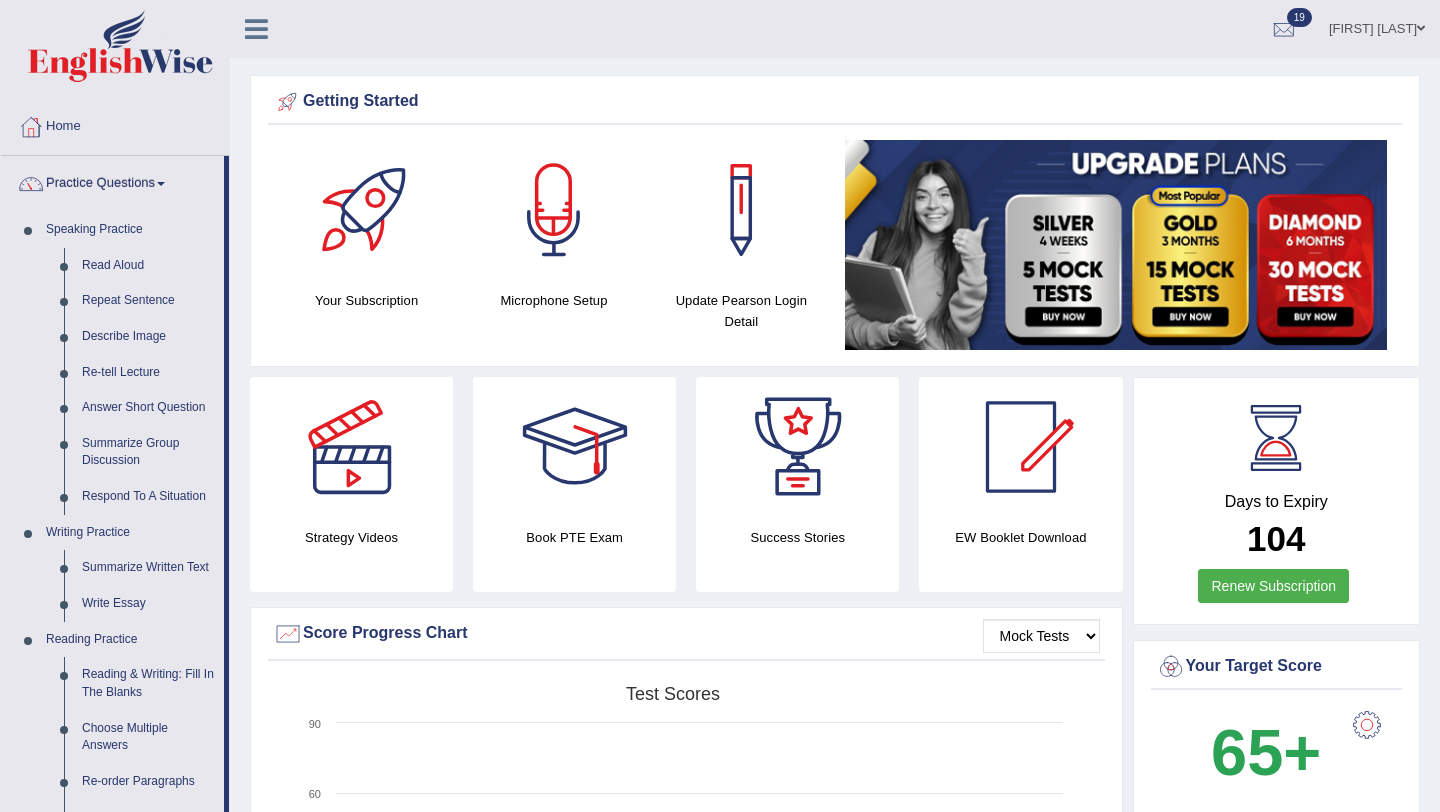scroll, scrollTop: 0, scrollLeft: 0, axis: both 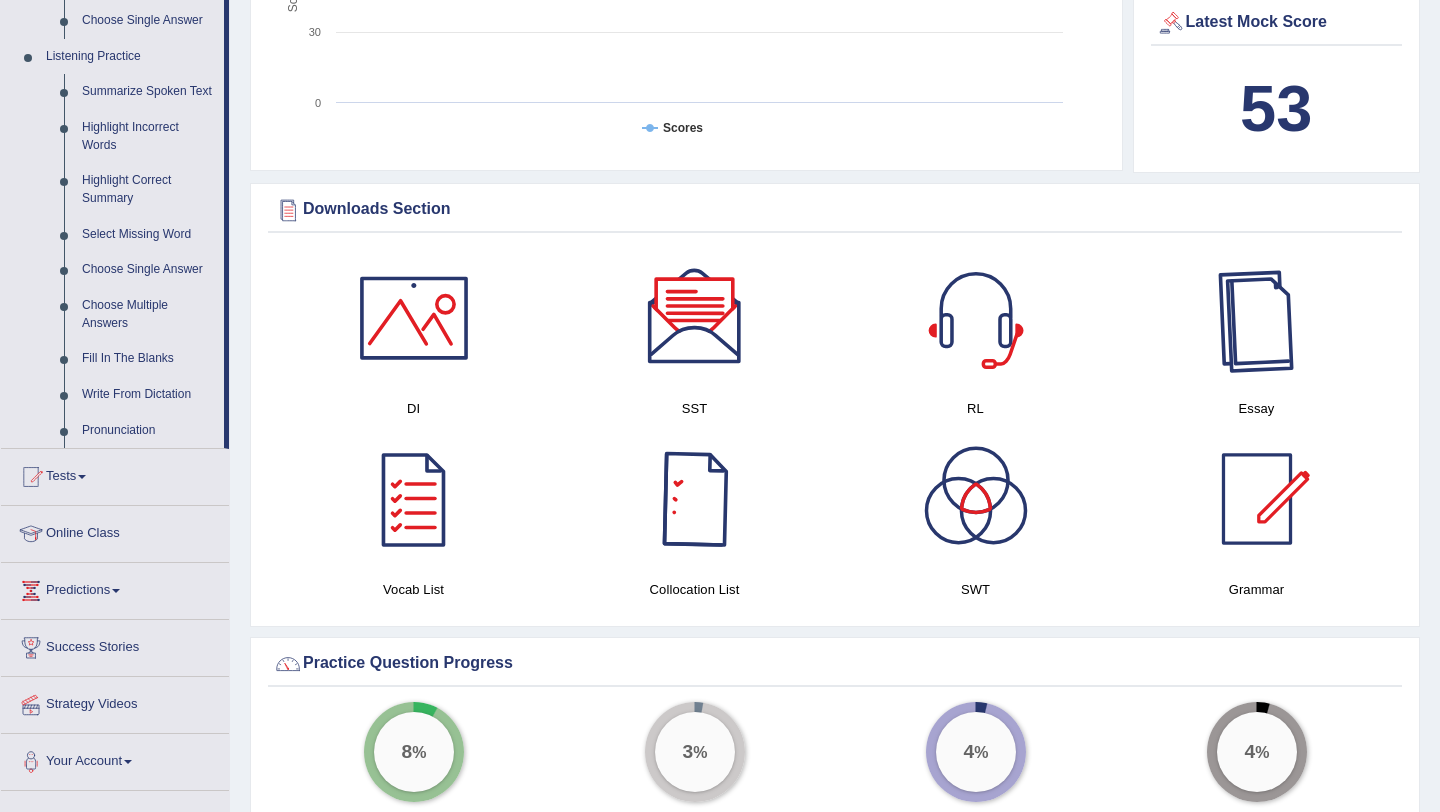 click at bounding box center (1257, 318) 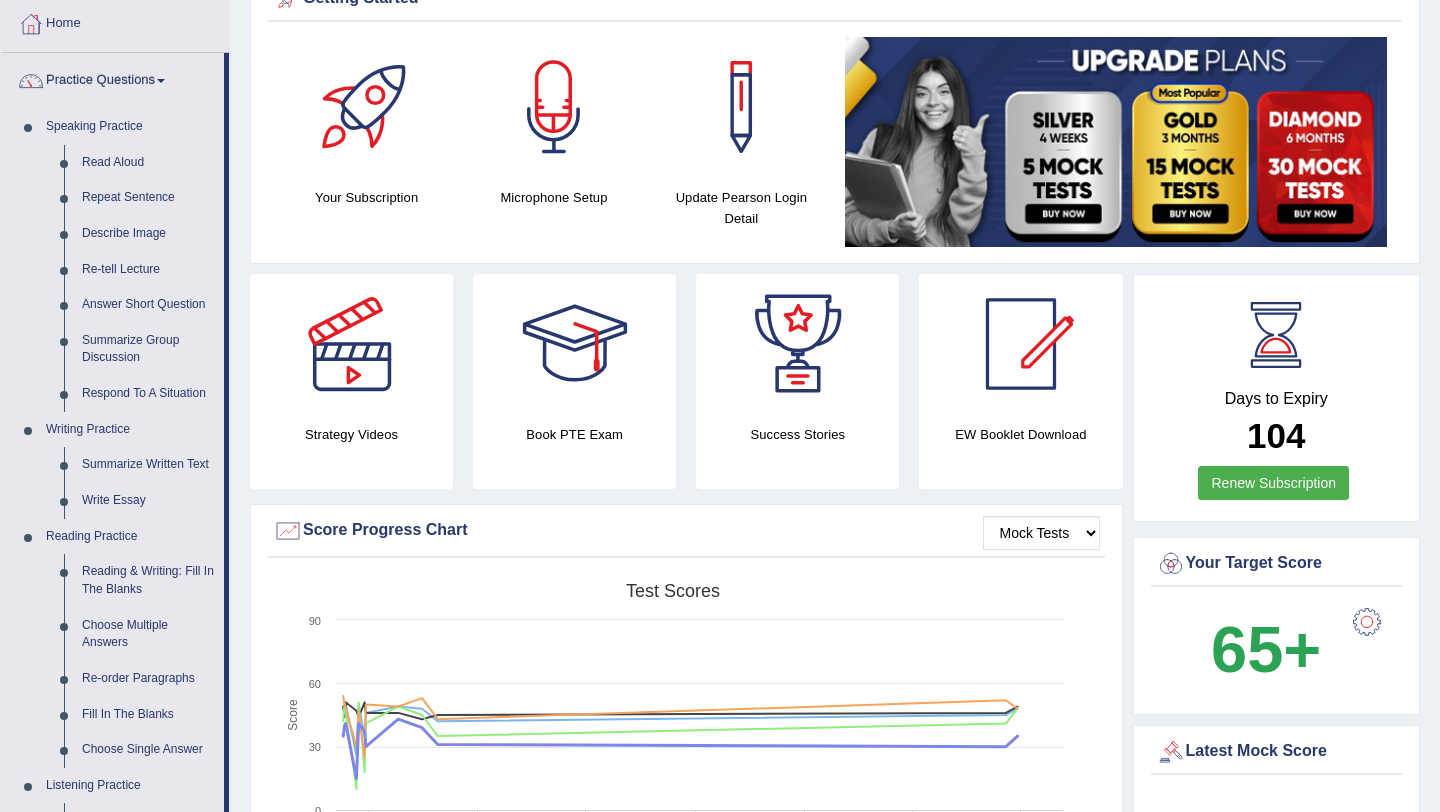 scroll, scrollTop: 64, scrollLeft: 0, axis: vertical 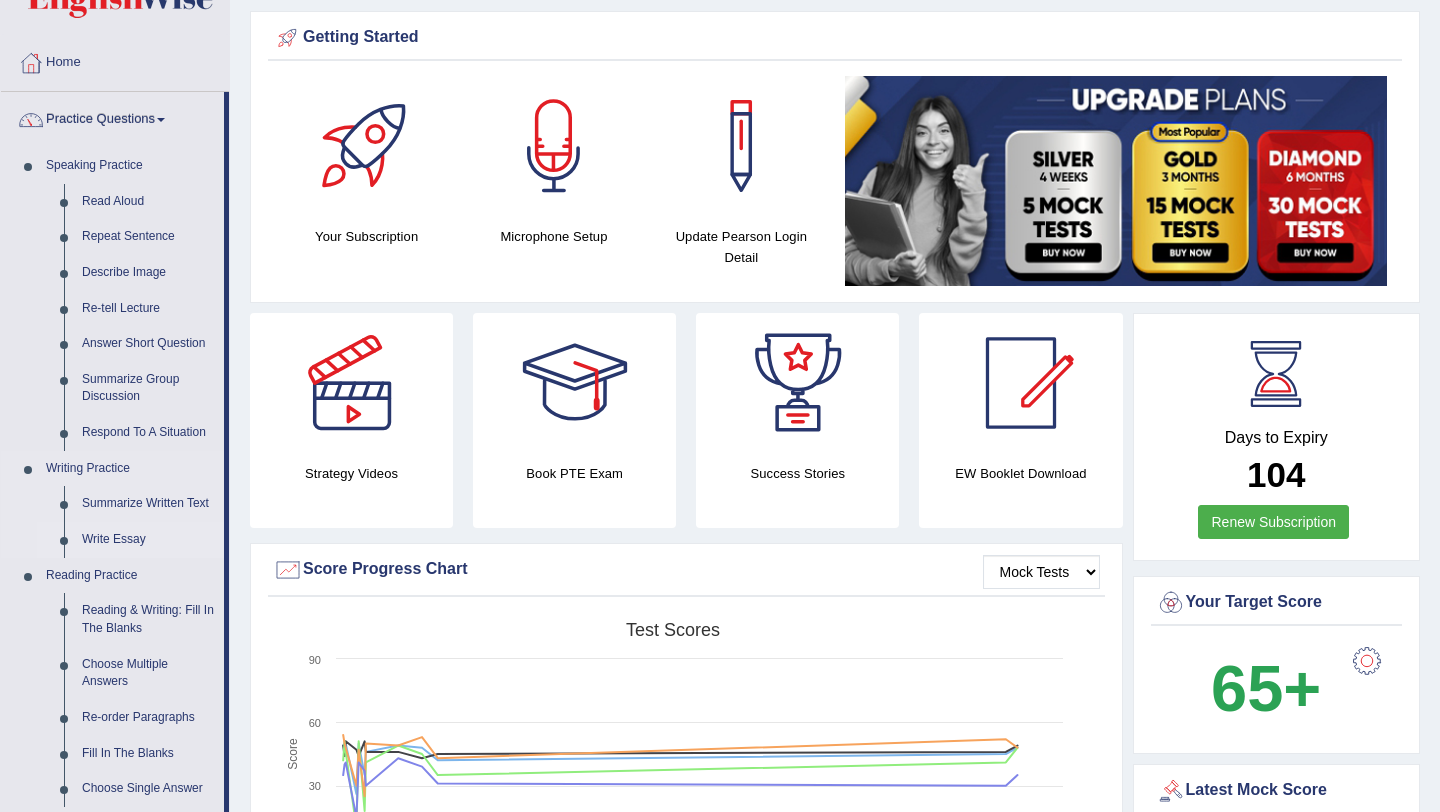 click on "Write Essay" at bounding box center (148, 540) 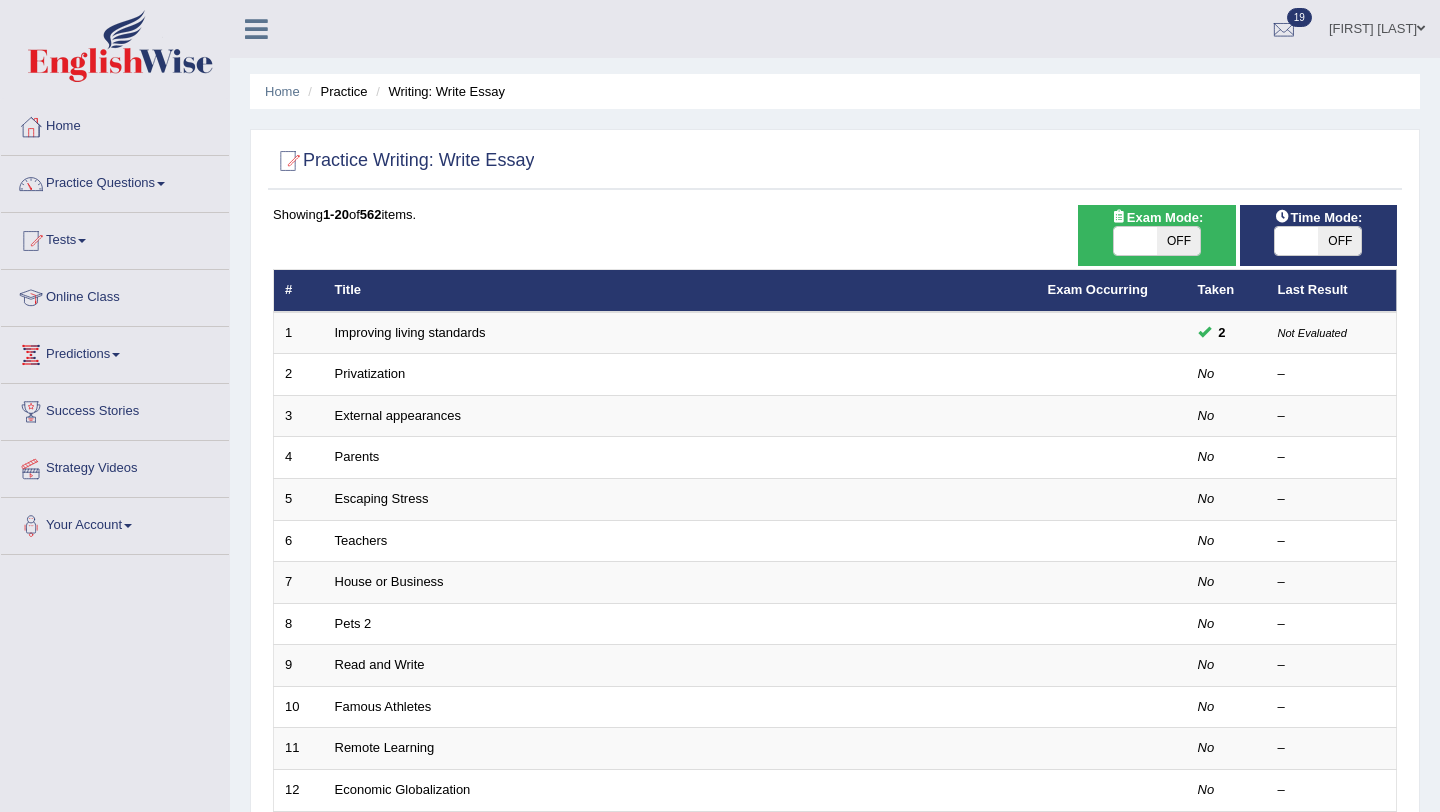 scroll, scrollTop: 0, scrollLeft: 0, axis: both 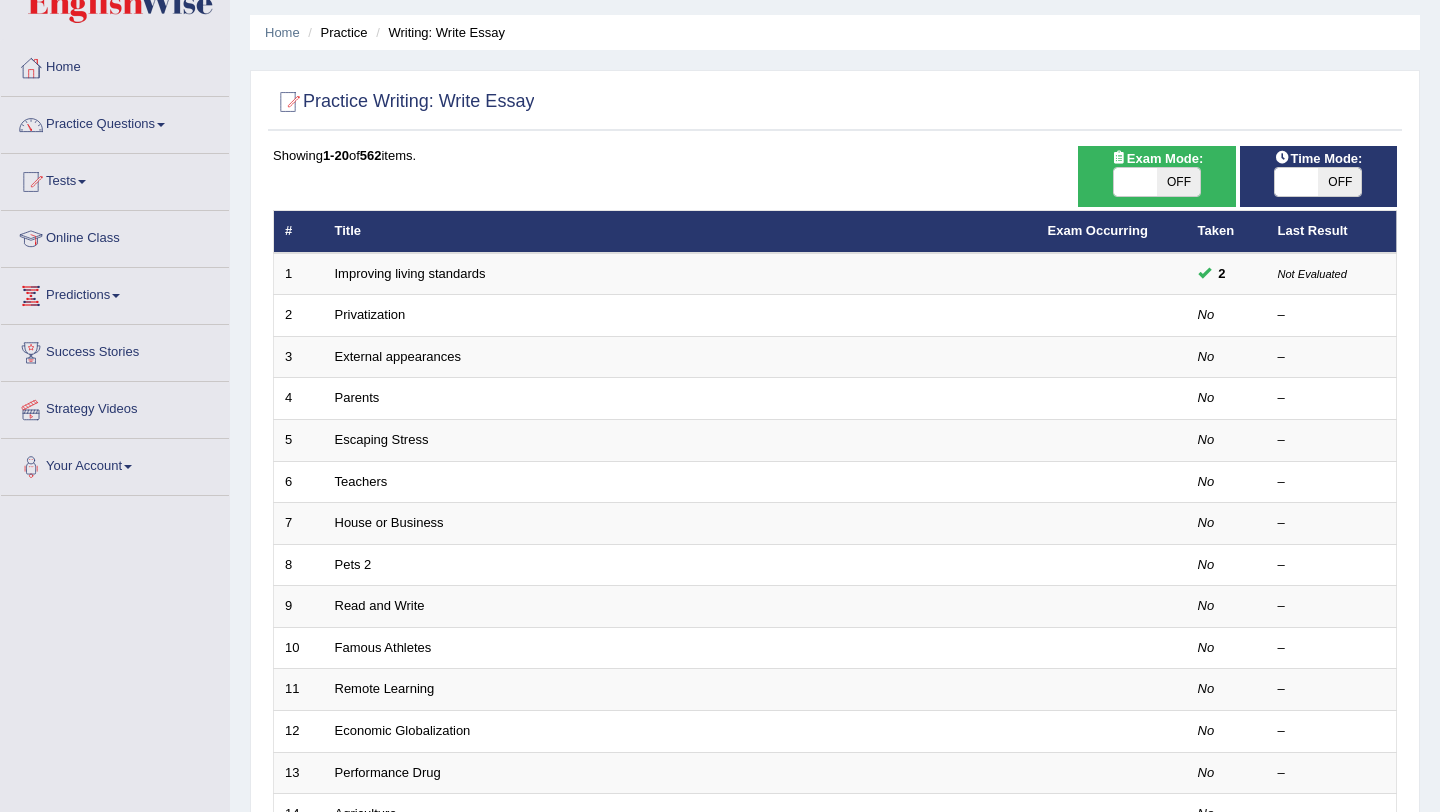 click on "OFF" at bounding box center (1178, 182) 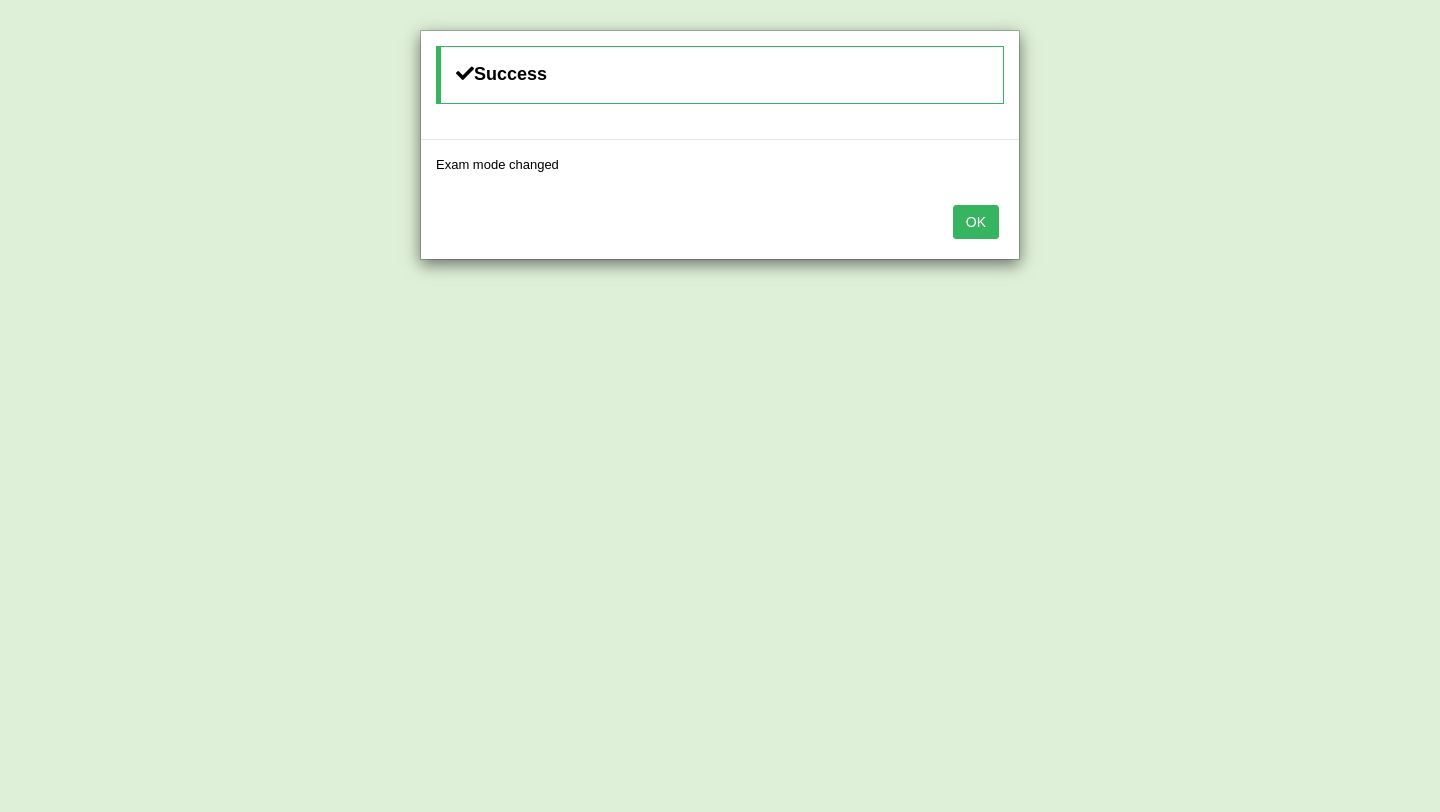 click on "OK" at bounding box center [976, 222] 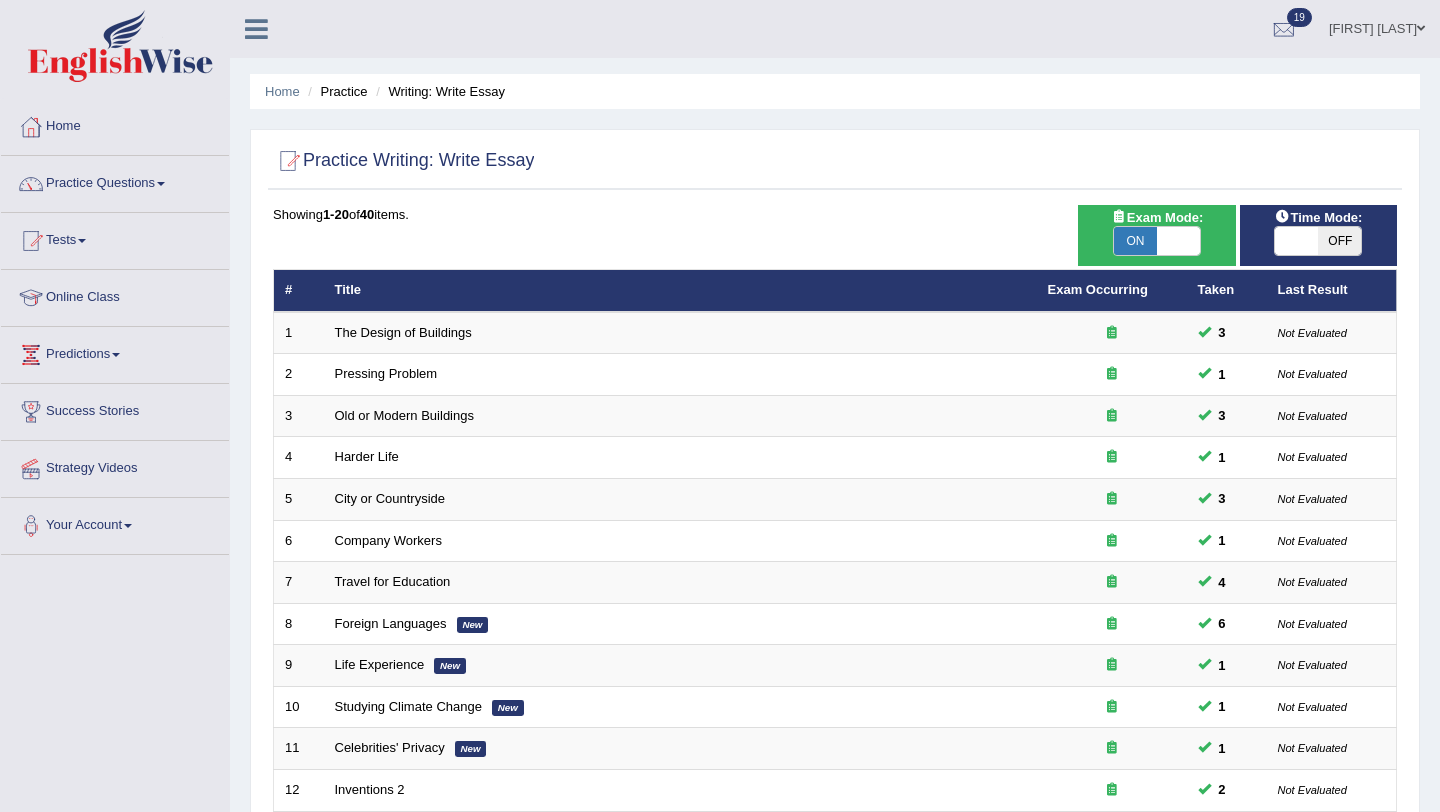scroll, scrollTop: 59, scrollLeft: 0, axis: vertical 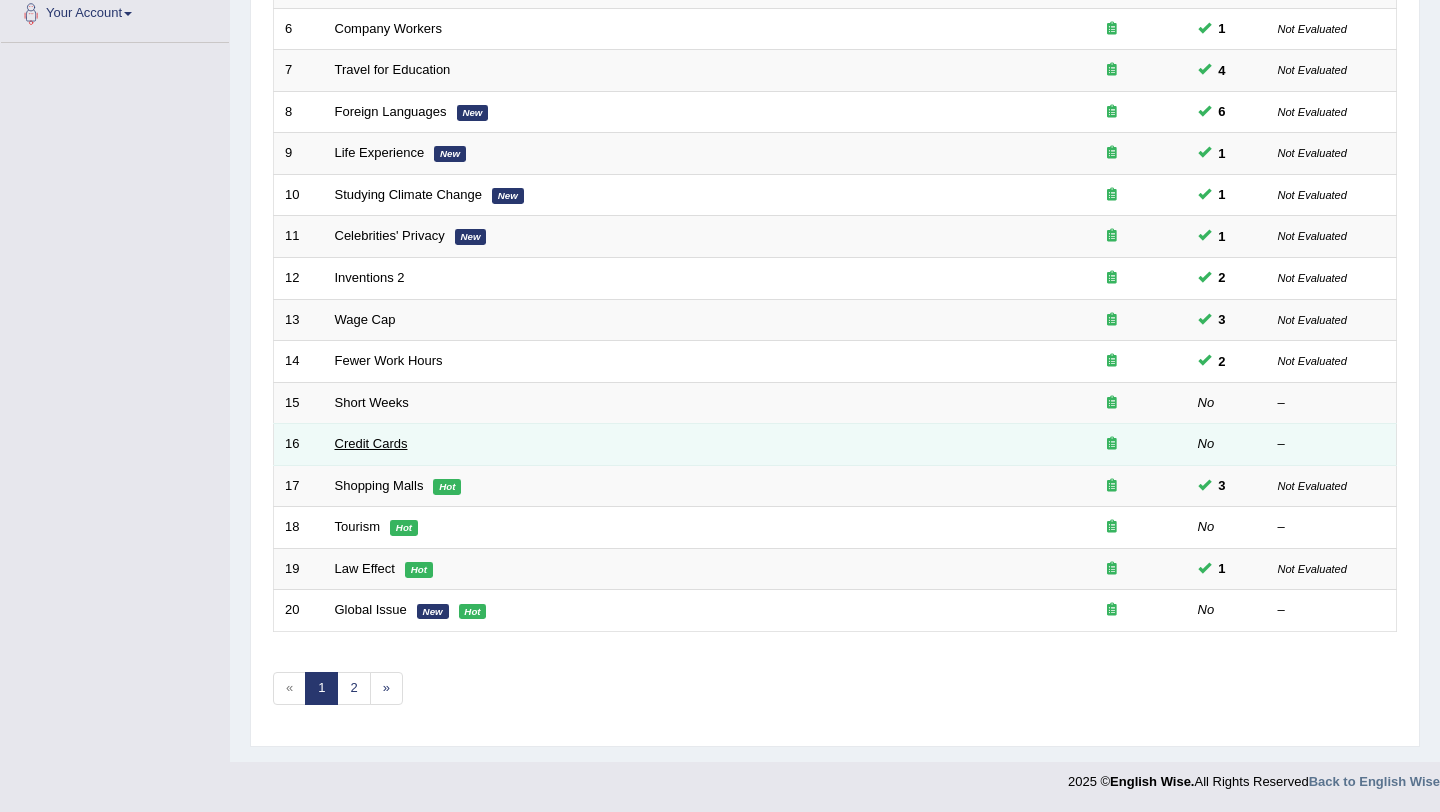 click on "Credit Cards" at bounding box center [371, 443] 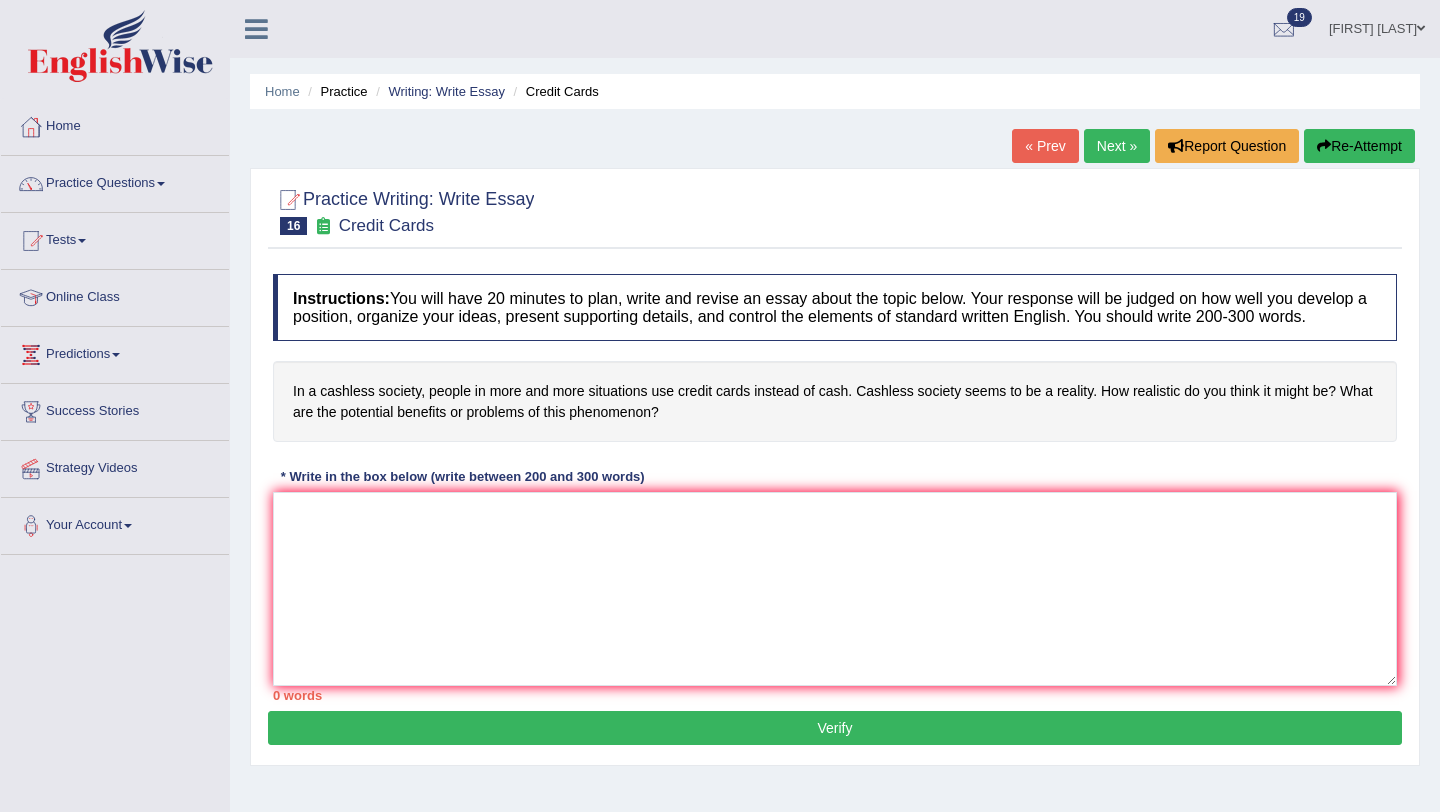 scroll, scrollTop: 0, scrollLeft: 0, axis: both 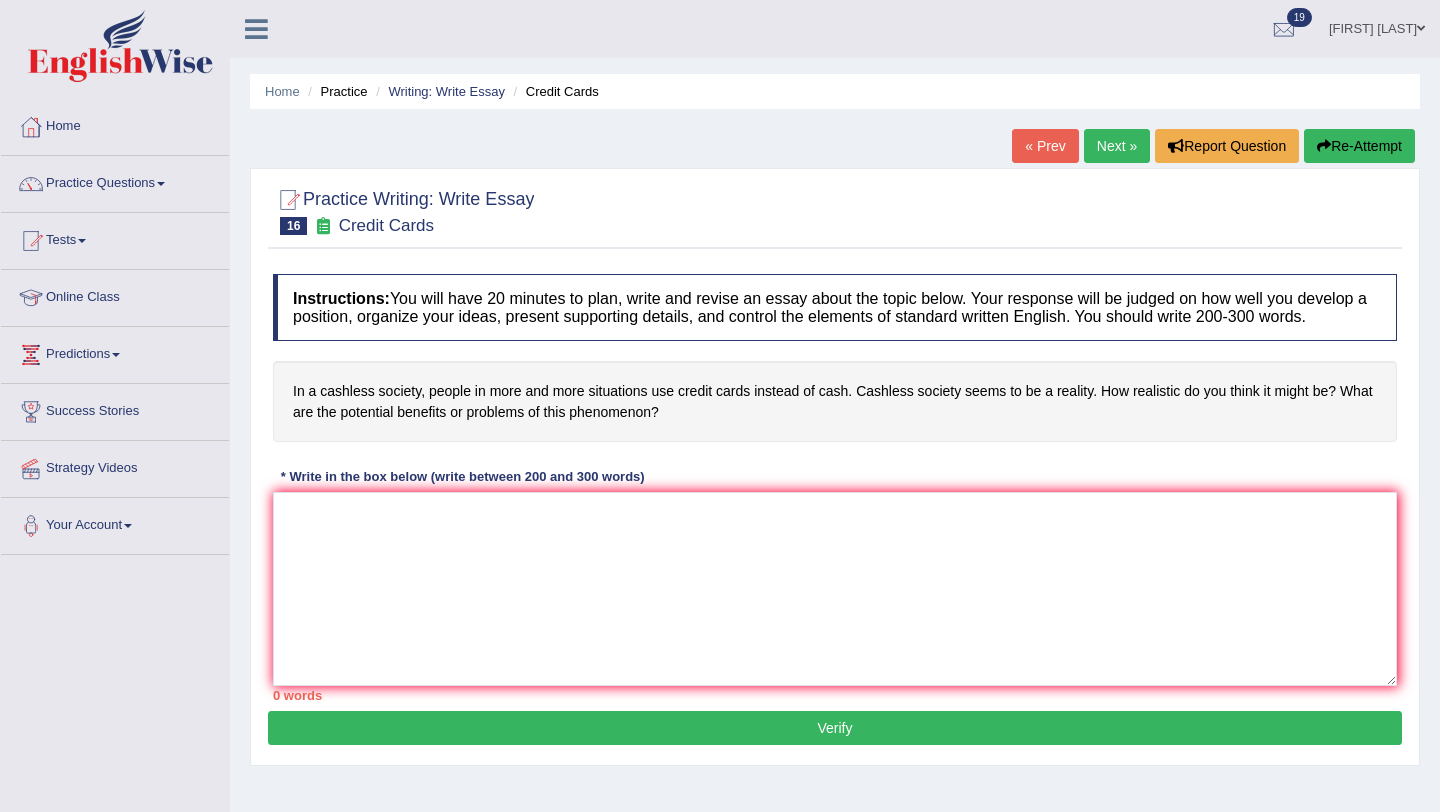 click on "Home
Practice
Writing: Write Essay
Credit Cards
« Prev Next »  Report Question  Re-Attempt
Practice Writing: Write Essay
16
Credit Cards
Instructions:  You will have 20 minutes to plan, write and revise an essay about the topic below. Your response will be judged on how well you develop a position, organize your ideas, present supporting details, and control the elements of standard written English. You should write 200-300 words.
In a cashless society, people in more and more situations use credit cards instead of cash. Cashless society seems to be a reality. How realistic do you think it might be? What are the potential benefits or problems of this phenomenon? * Write in the box below (write between 200 and 300 words) 0 words Written Keywords: A.I. Engine Result: Processing... 90-Points (9-Bands) Sample Answer: .." at bounding box center (835, 500) 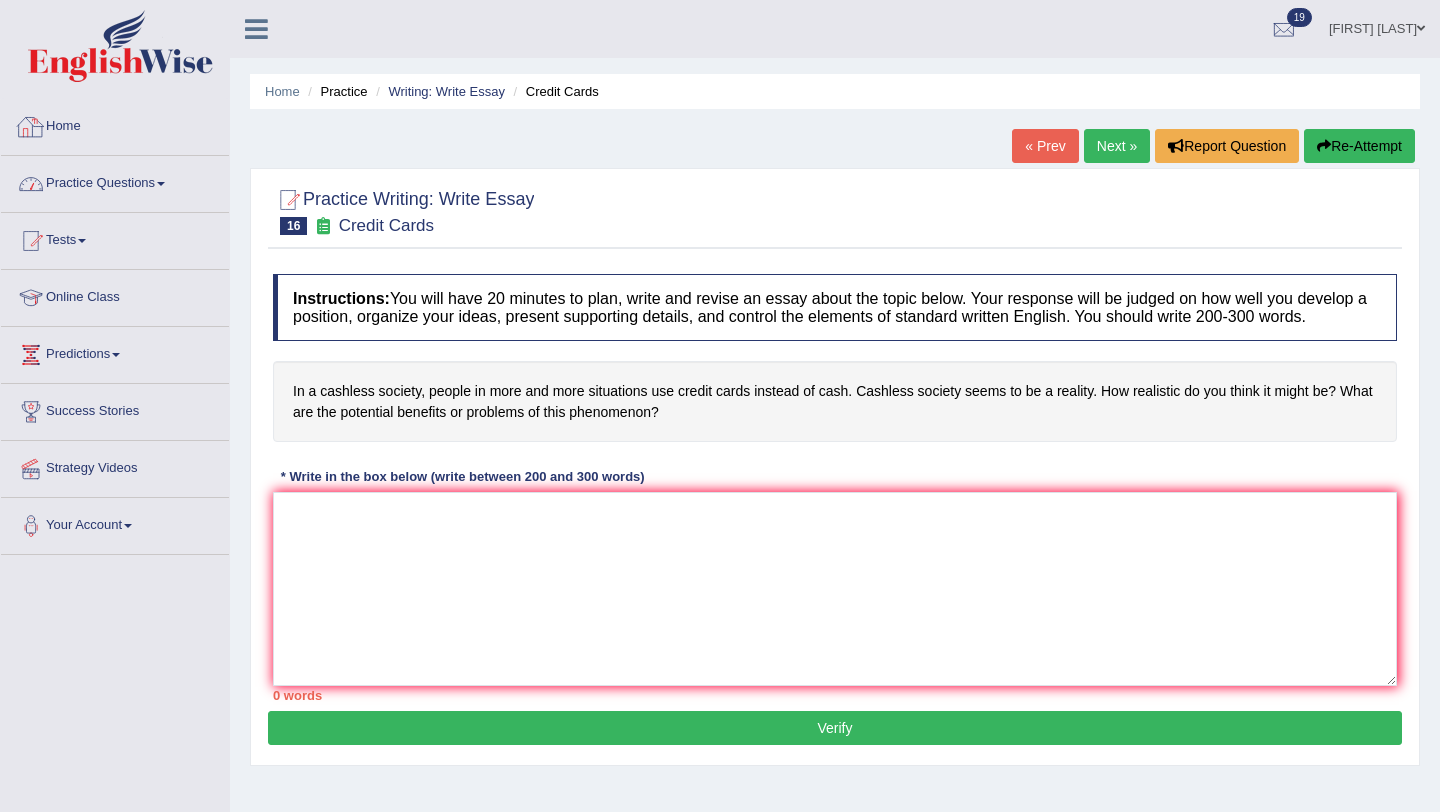 click on "Practice Questions" at bounding box center [115, 181] 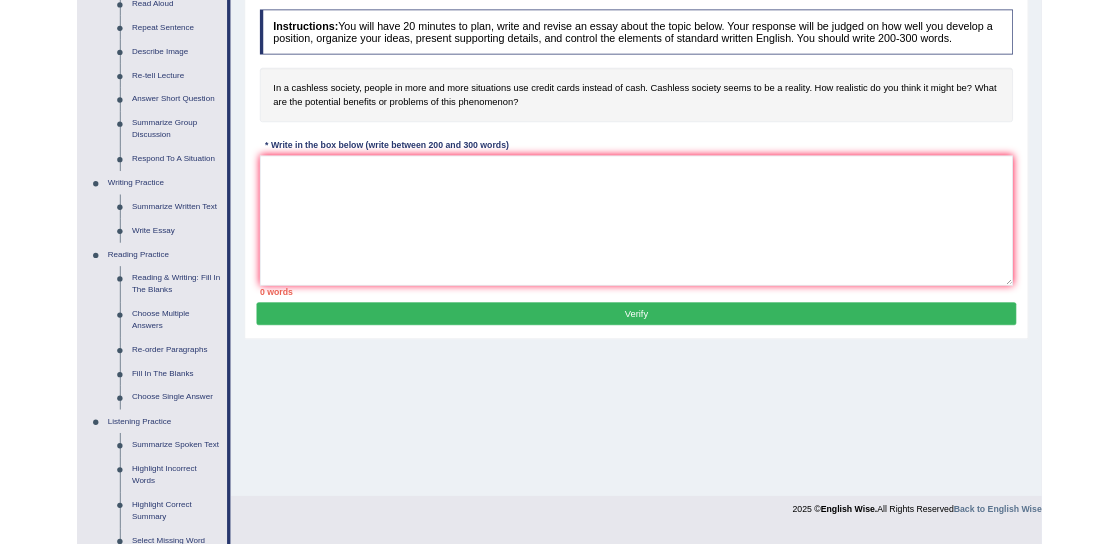 scroll, scrollTop: 0, scrollLeft: 0, axis: both 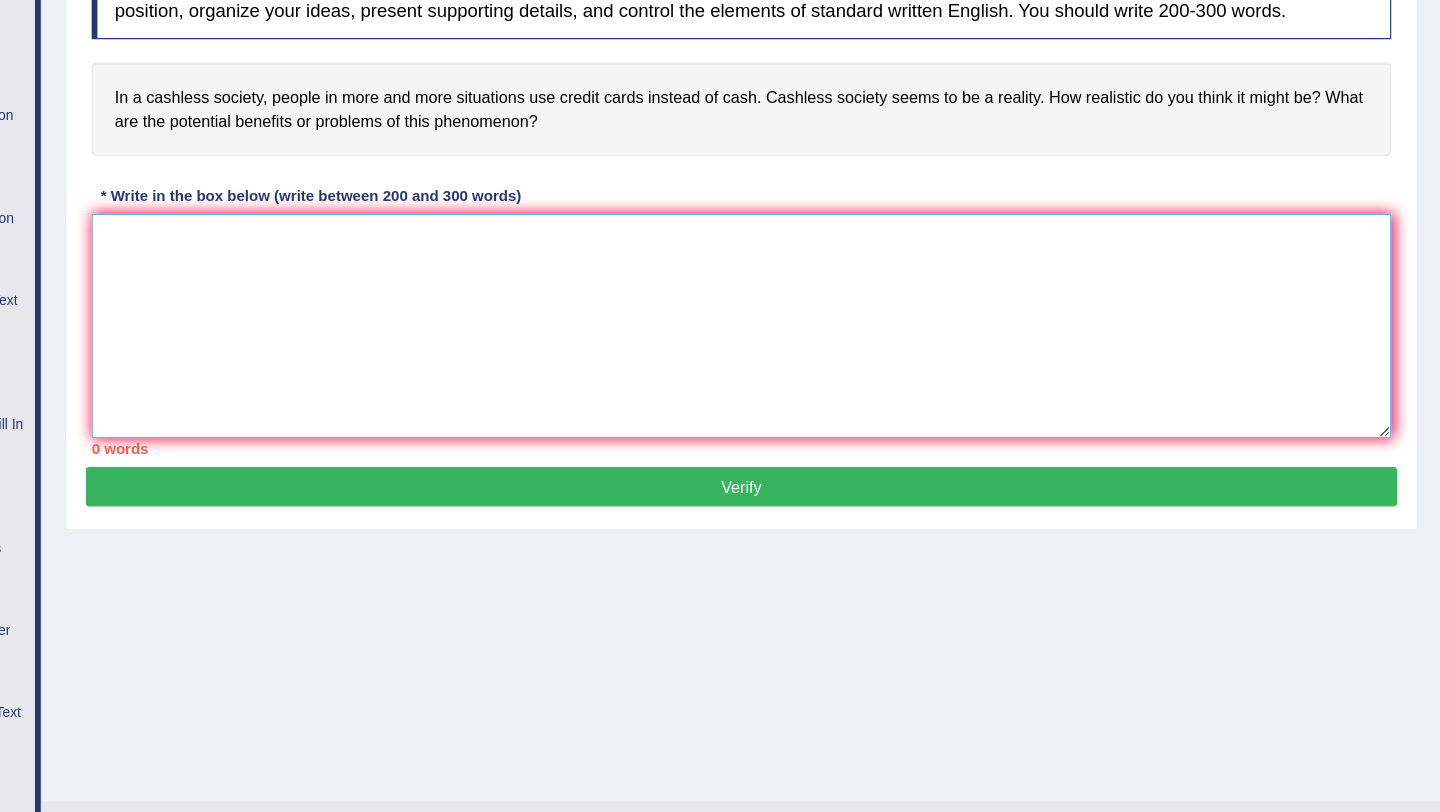 paste on "The increasing influence of essay full statement on our lives has ignited numerous discussions. This matter is particularly pertinent due to its effects on both individuals and communities. In this essay, I will examine the advantages and disadvantages of essay keywords and their implications for society.
(+)One of the primary advantages of main essay keyword lies in its significant enhancement of (benefit 1). This is further supported by the fact that it also contributes to (benefit 2). Research has demonstrated that (essay topic/keywords) has had a substantial impact on everyday life, yielding positive outcomes for a wide range of individuals. Moreover, an additional benefit of essay keywords is its ability to (benefit 3). Consequently, the advantages of main essay keywords are essential for promoting both individual and societal success.
(-)Nonetheless, despite its advantages, (essay topic) can also give rise to considerable challenges. For instance, the inappropriate use of (essay topic) has result..." 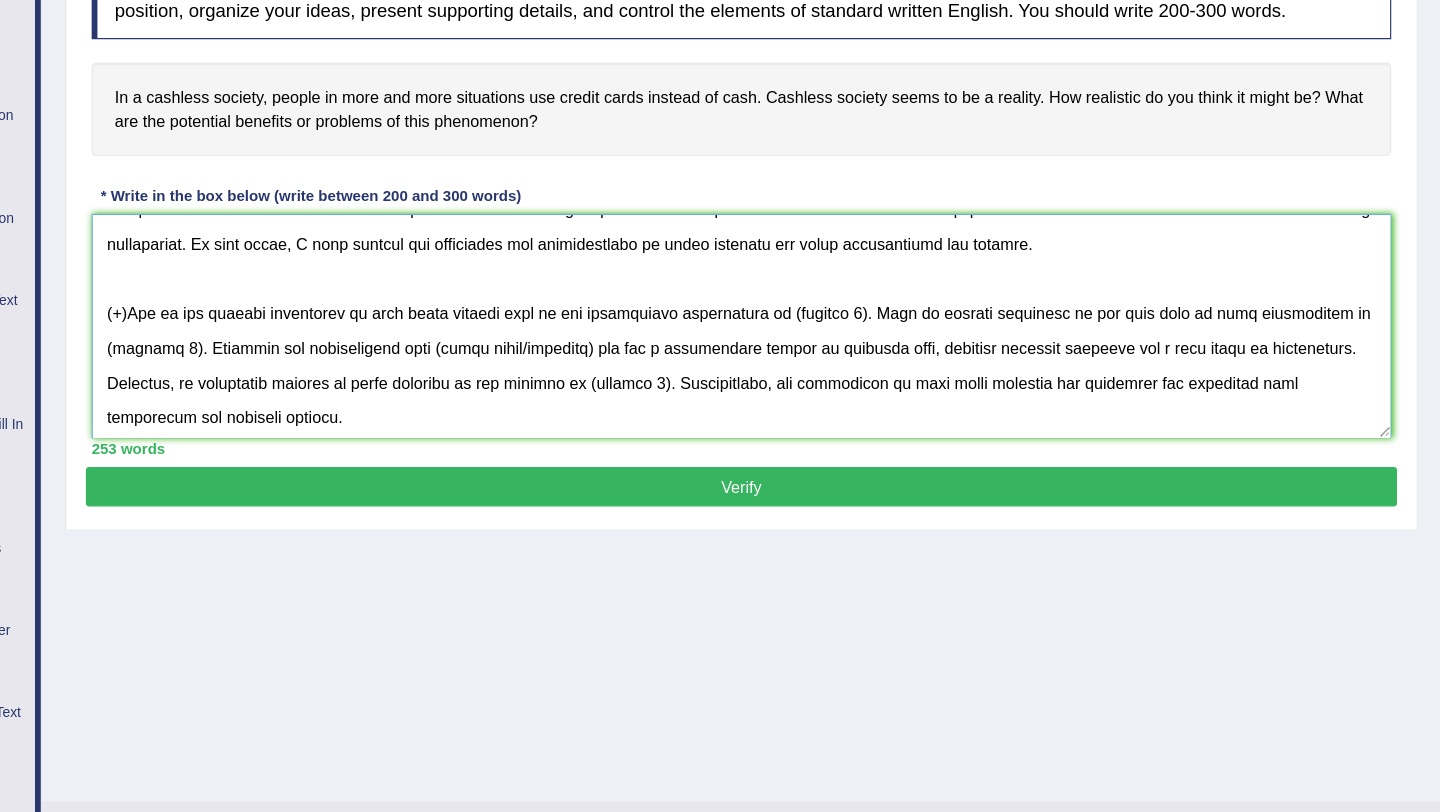 scroll, scrollTop: 0, scrollLeft: 0, axis: both 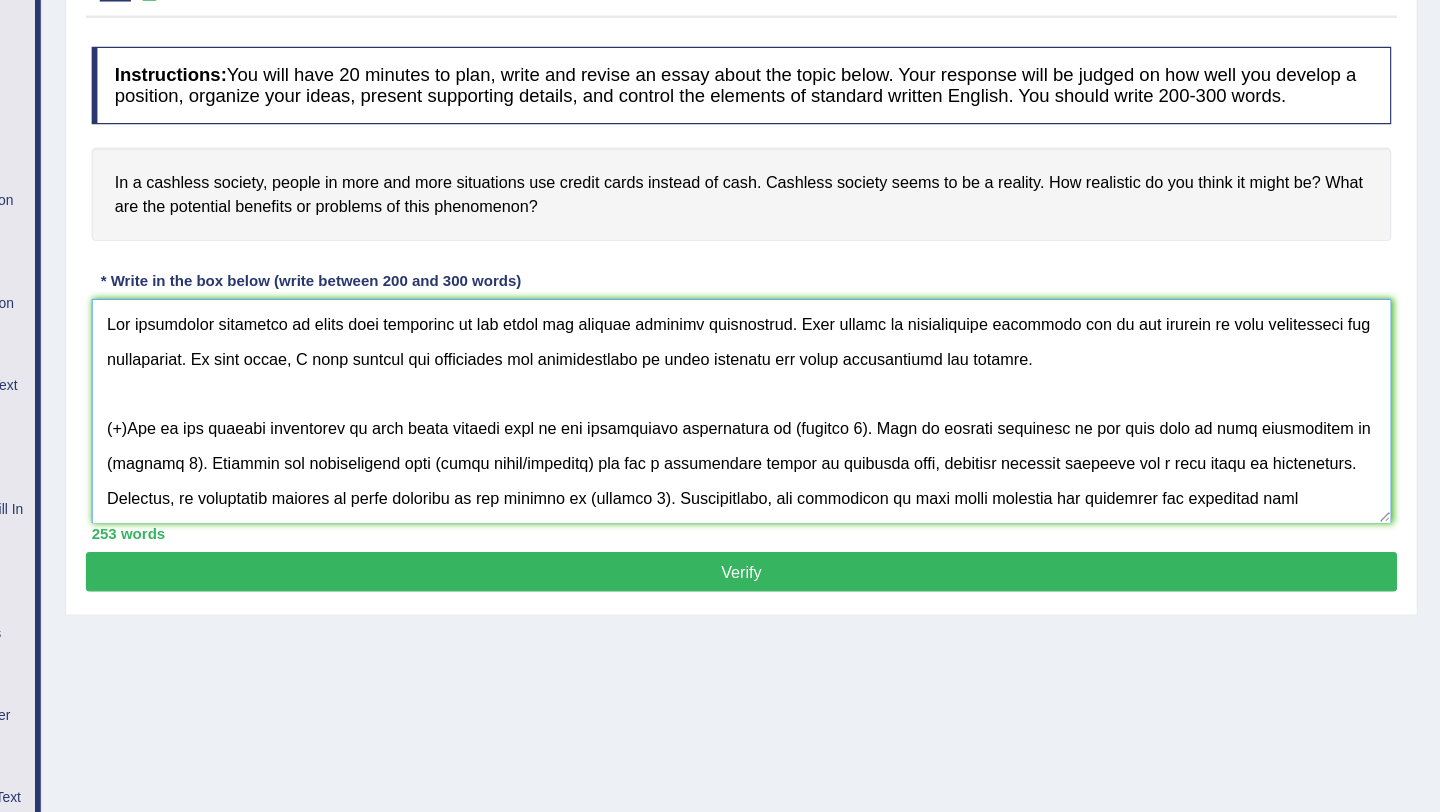click at bounding box center [835, 358] 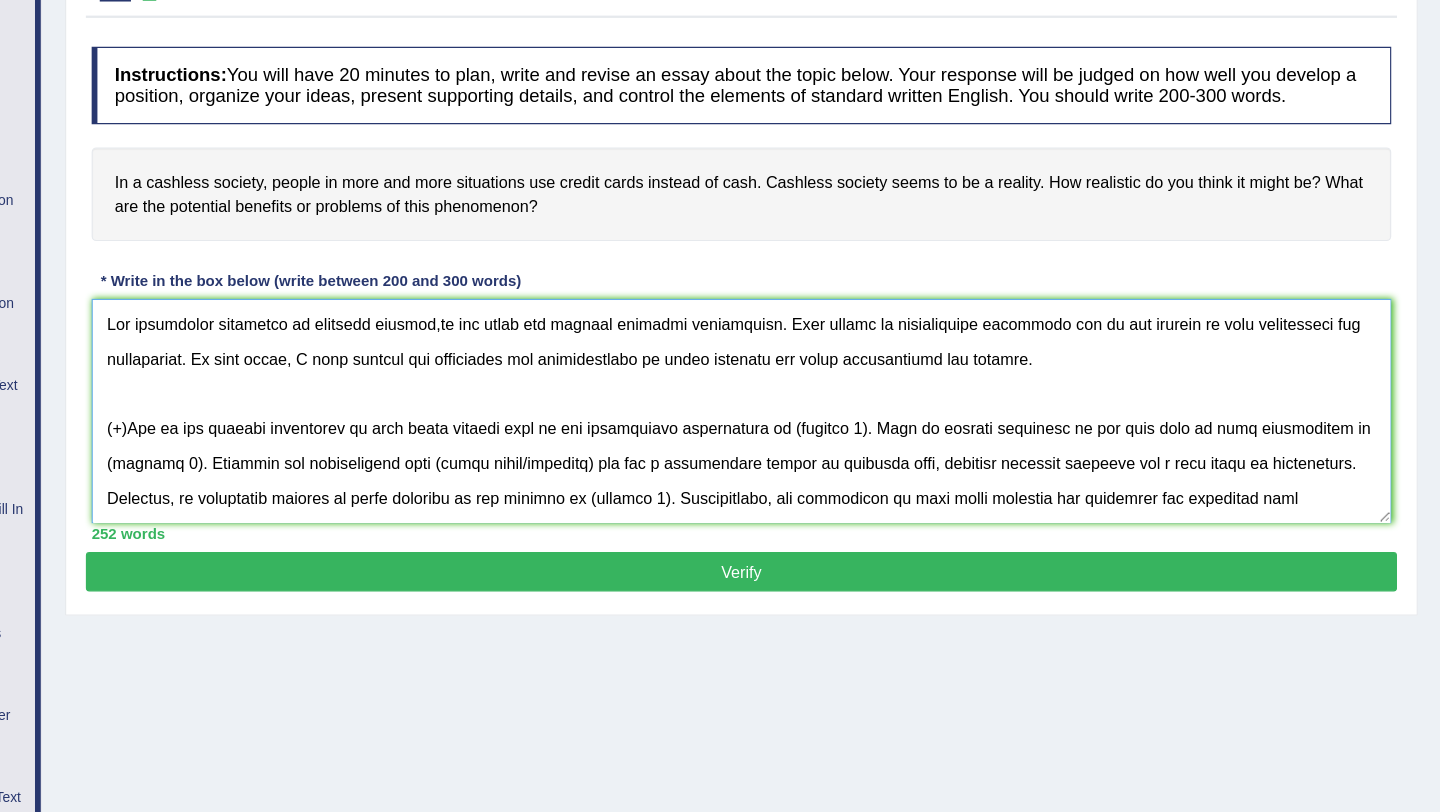 click at bounding box center [835, 358] 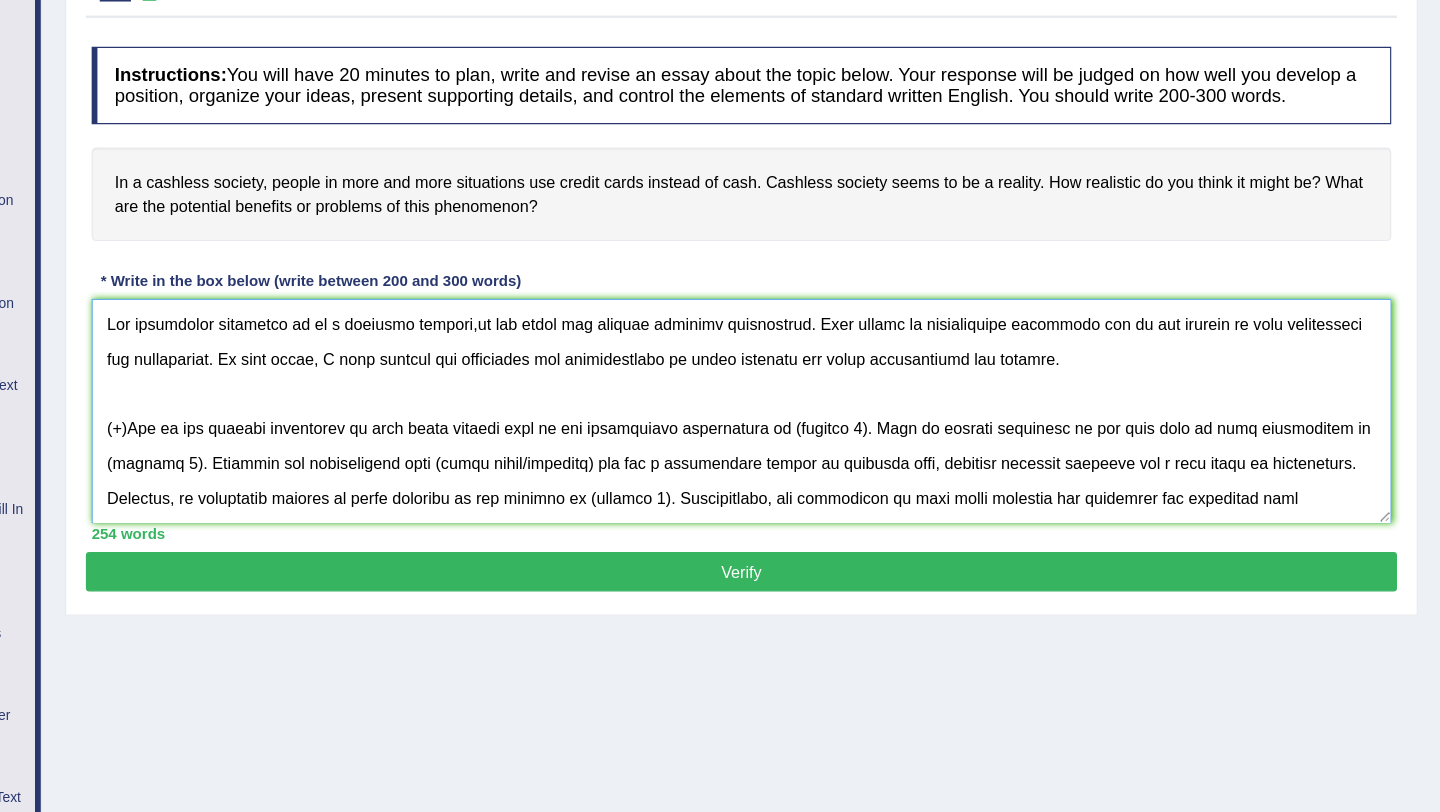 click at bounding box center (835, 358) 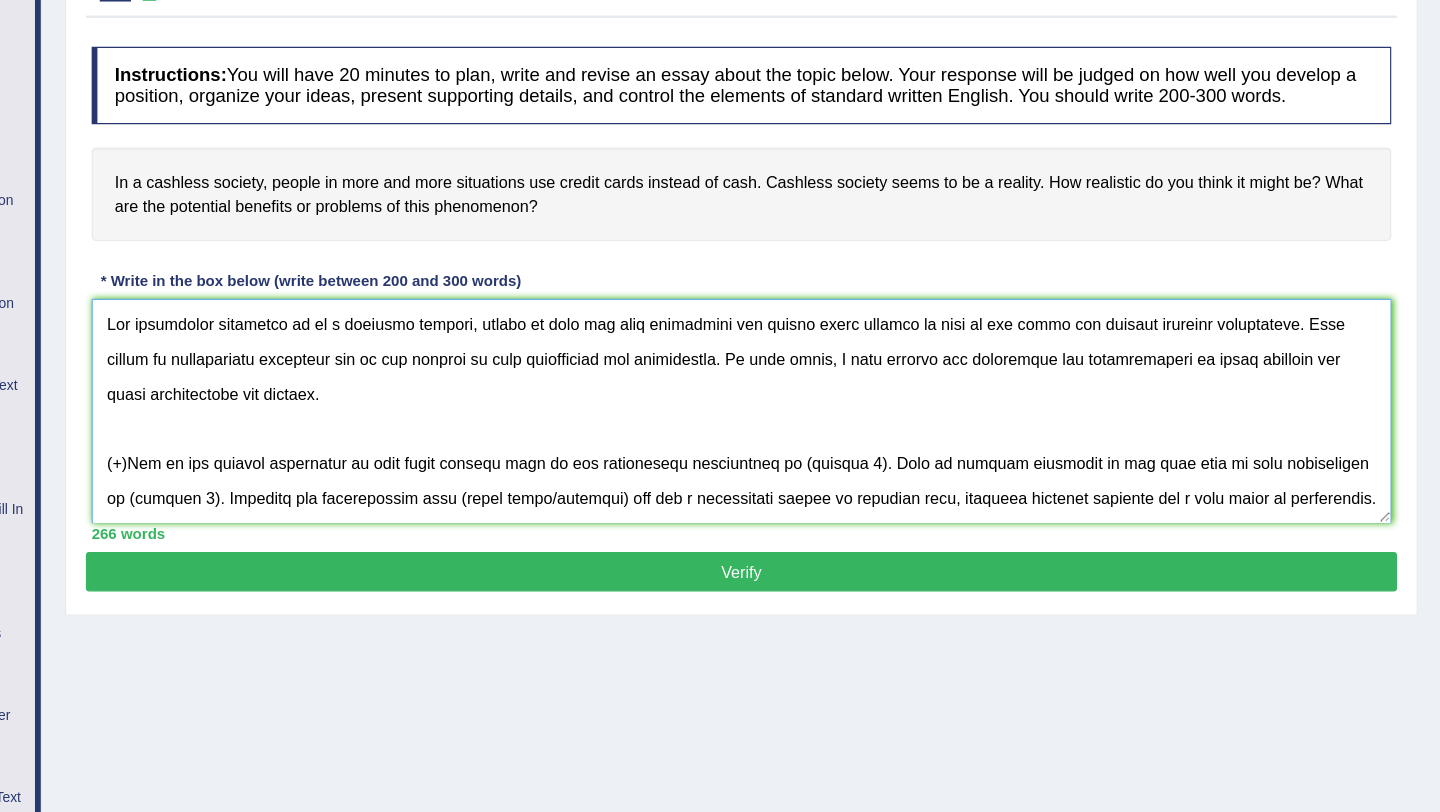 click at bounding box center (835, 358) 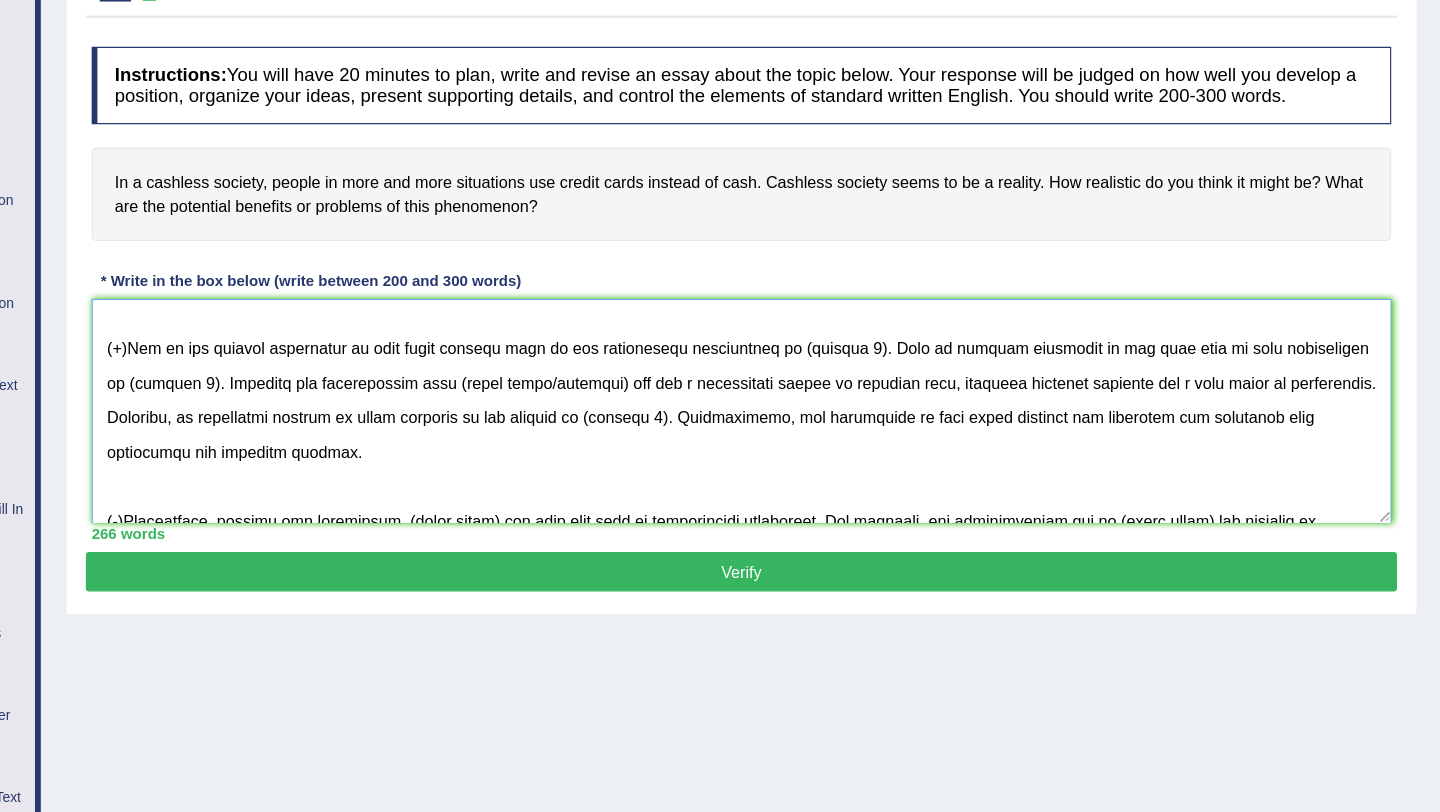 scroll, scrollTop: 0, scrollLeft: 0, axis: both 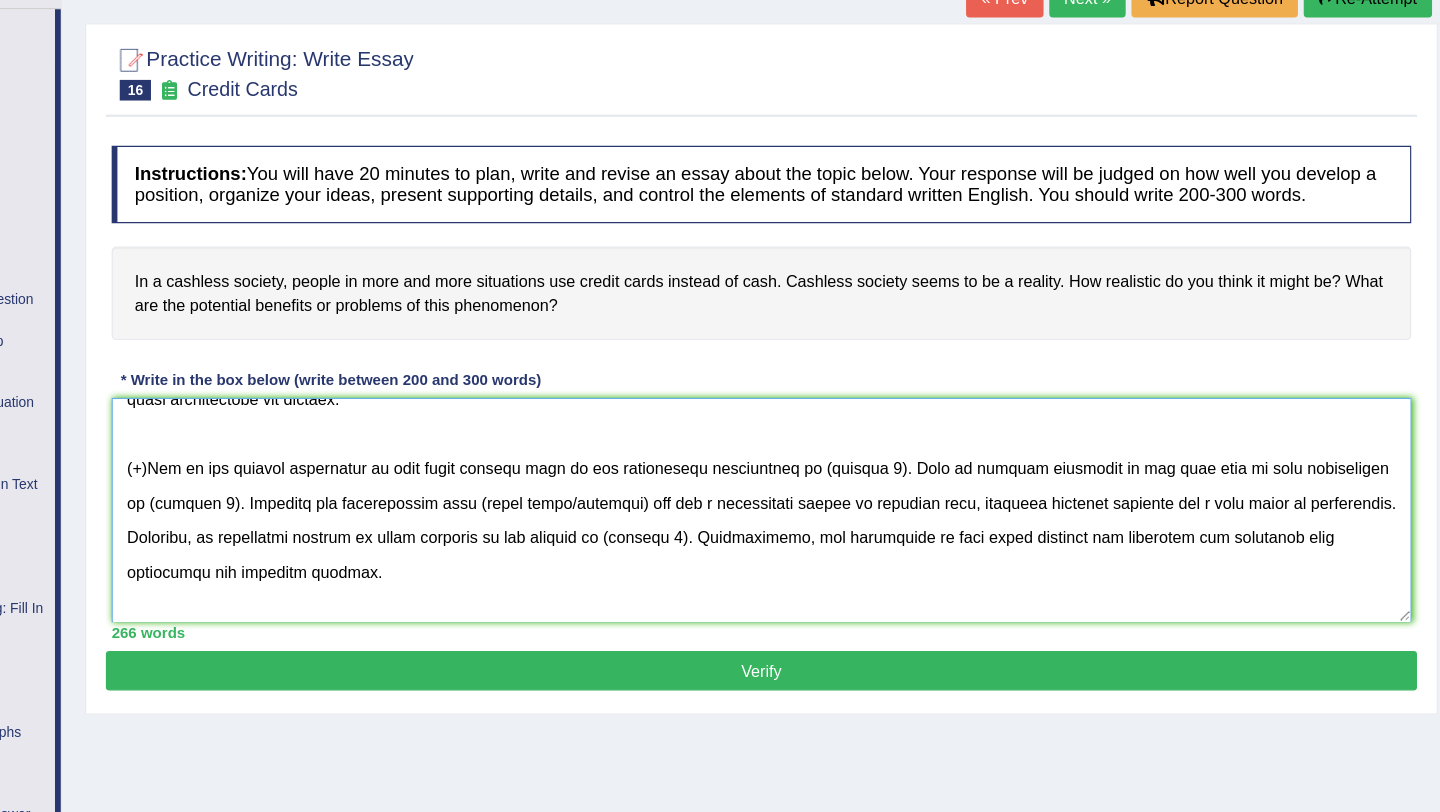 click at bounding box center [835, 441] 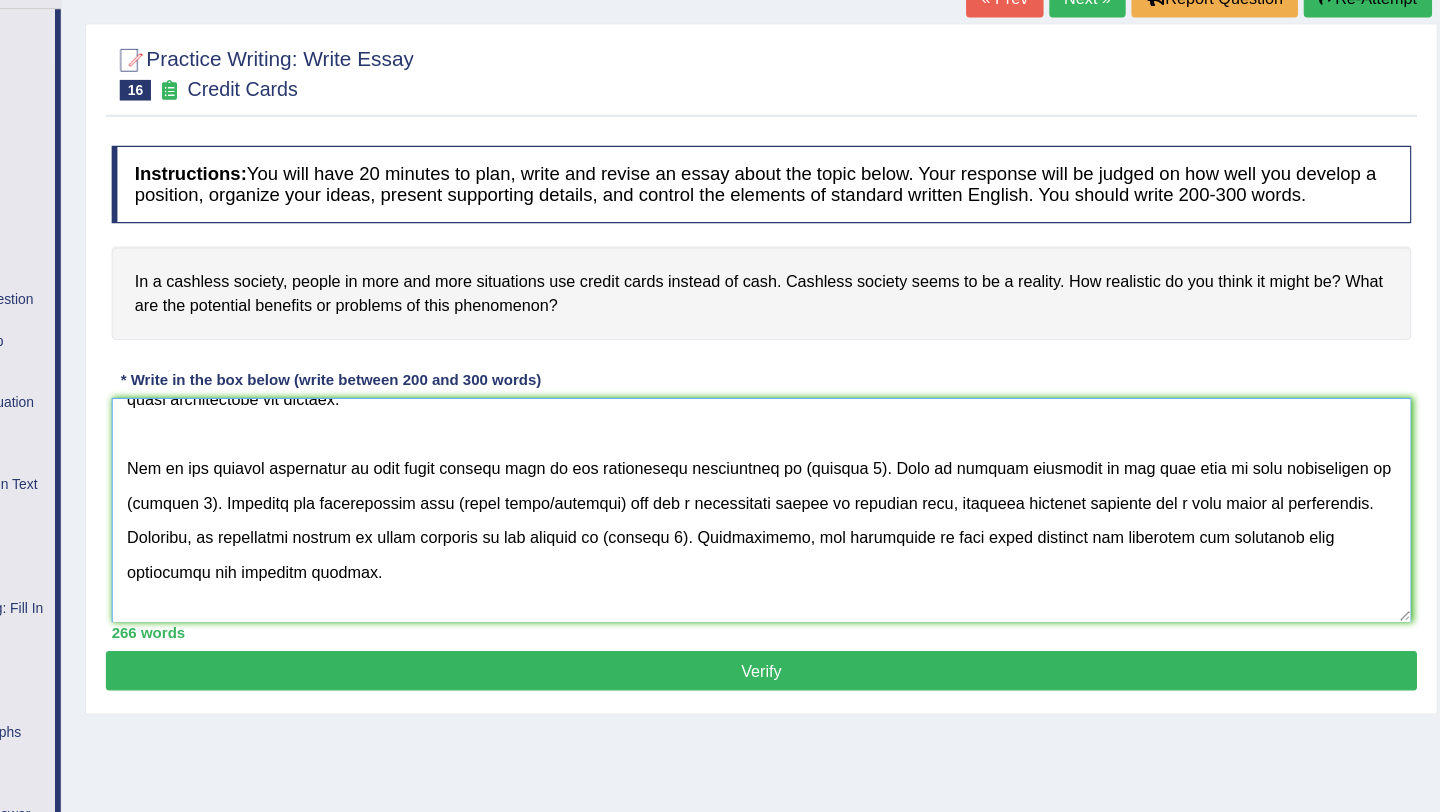 click at bounding box center [835, 441] 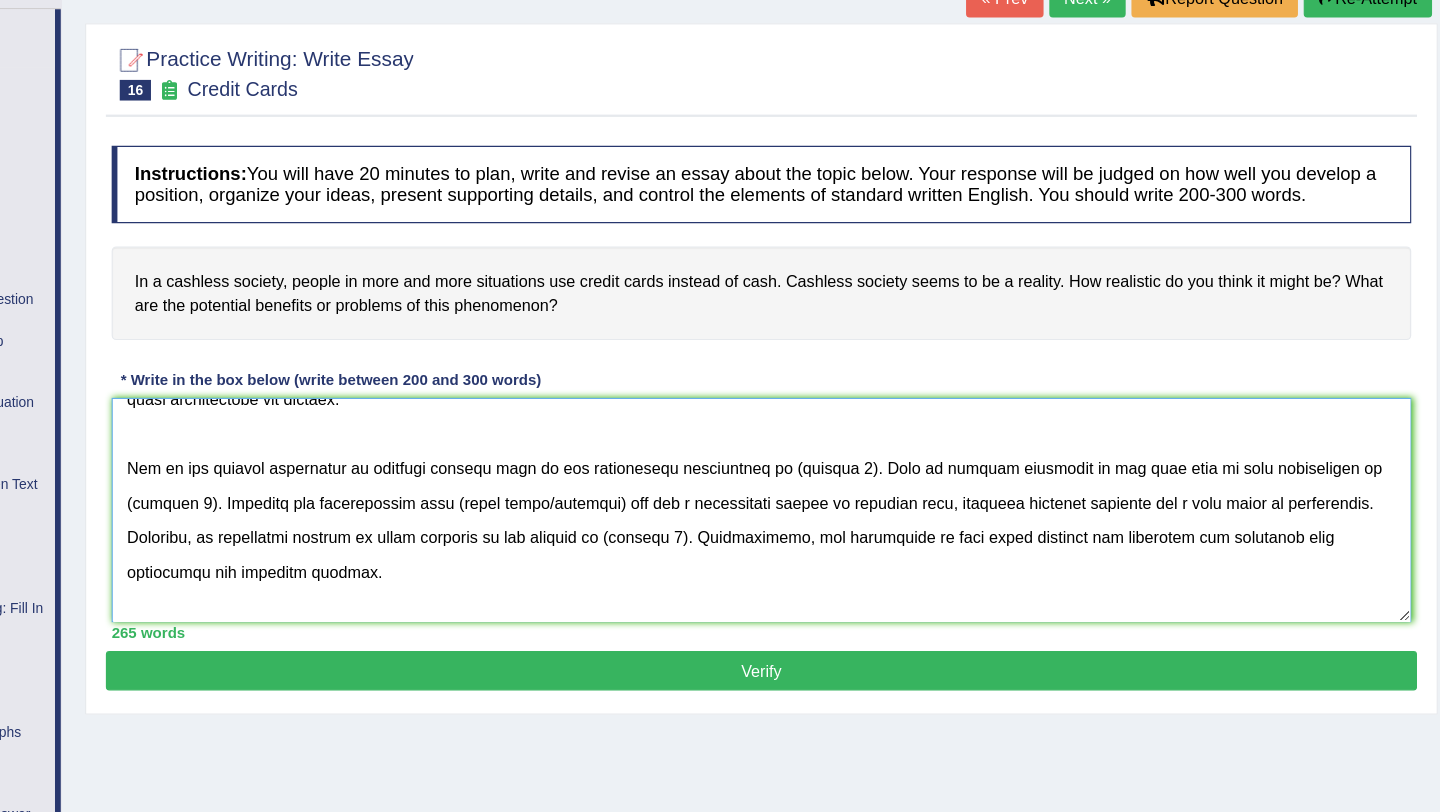 click at bounding box center [835, 441] 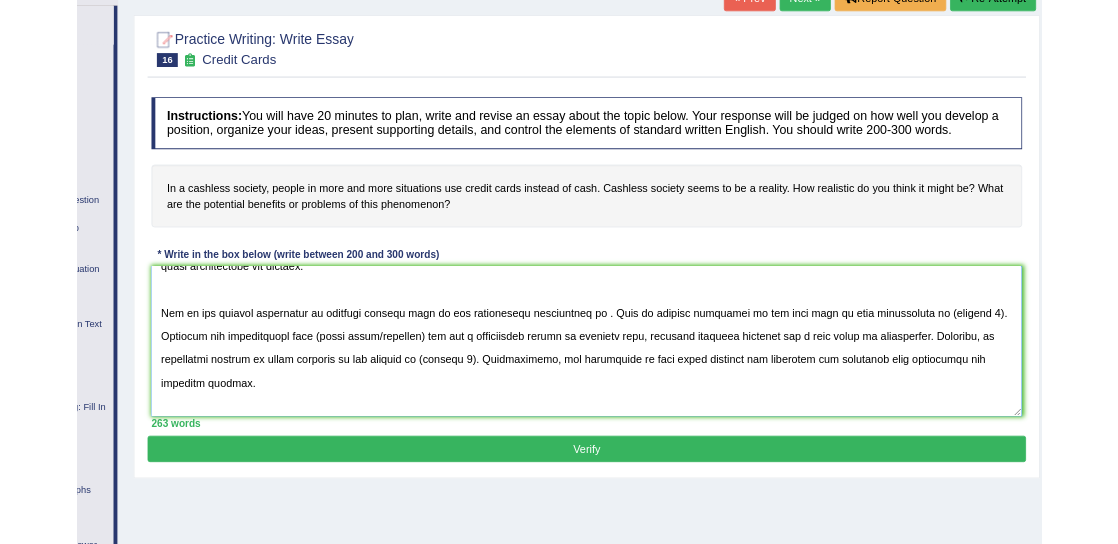 scroll, scrollTop: 148, scrollLeft: 0, axis: vertical 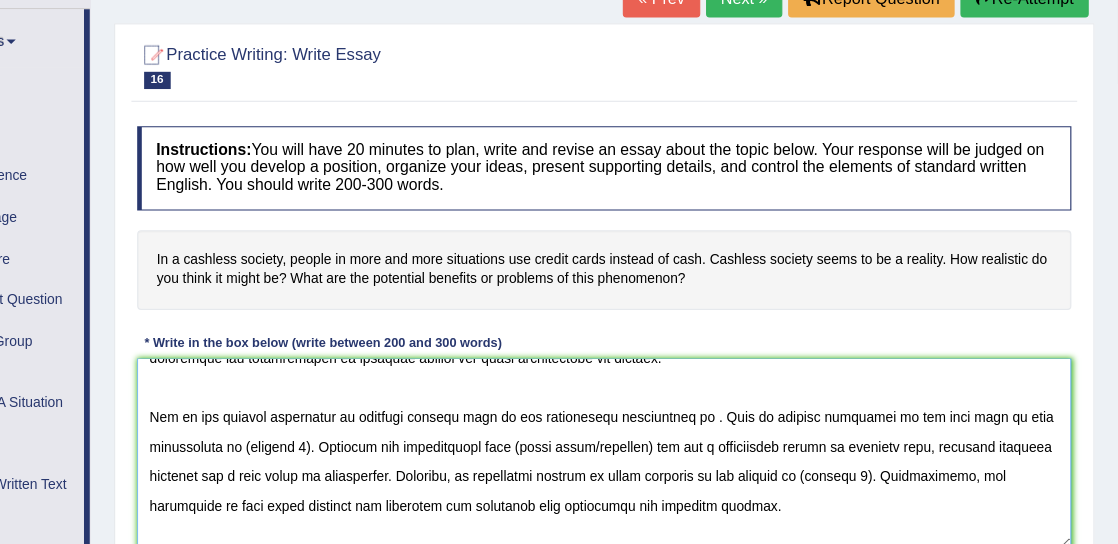 paste on "Cashless society is more convenient and faster than handling physical cash." 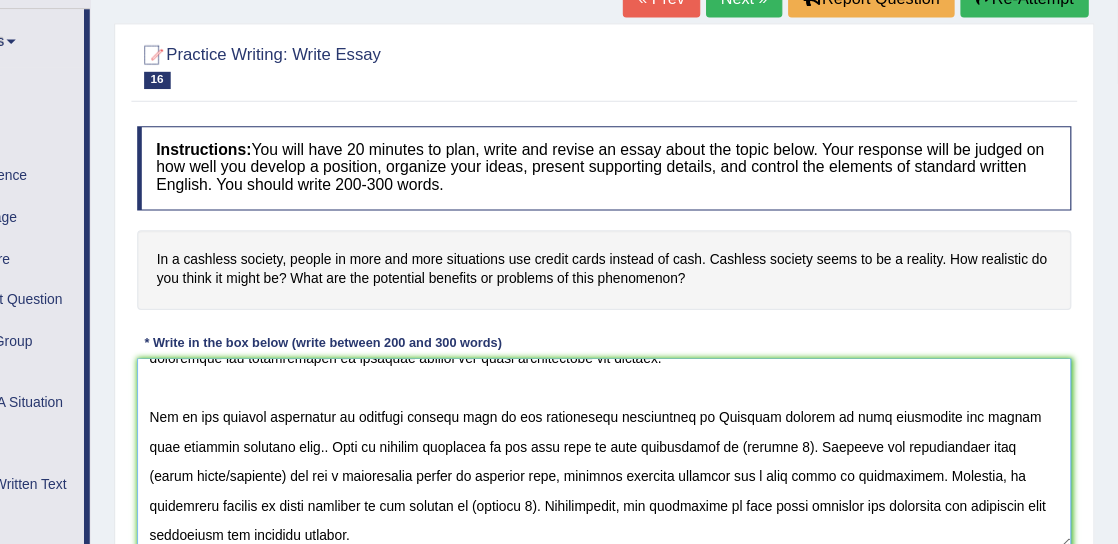 click at bounding box center (674, 392) 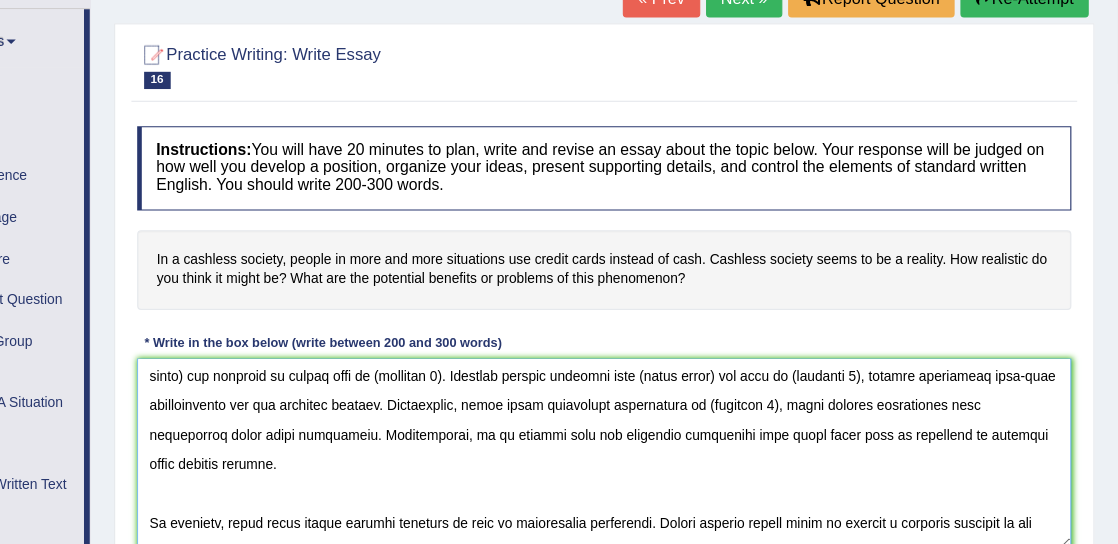 scroll, scrollTop: 390, scrollLeft: 0, axis: vertical 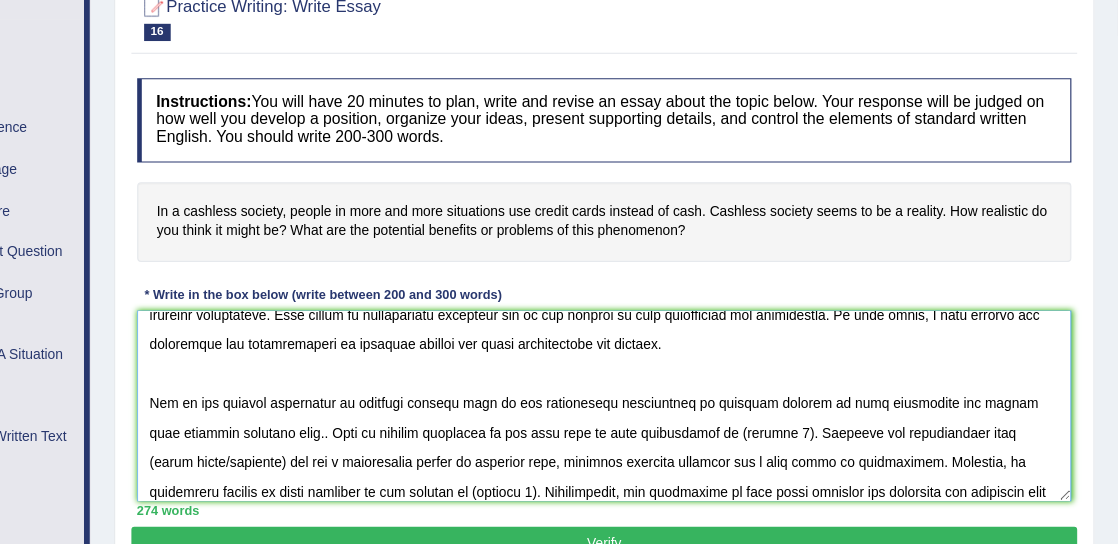 click at bounding box center [674, 351] 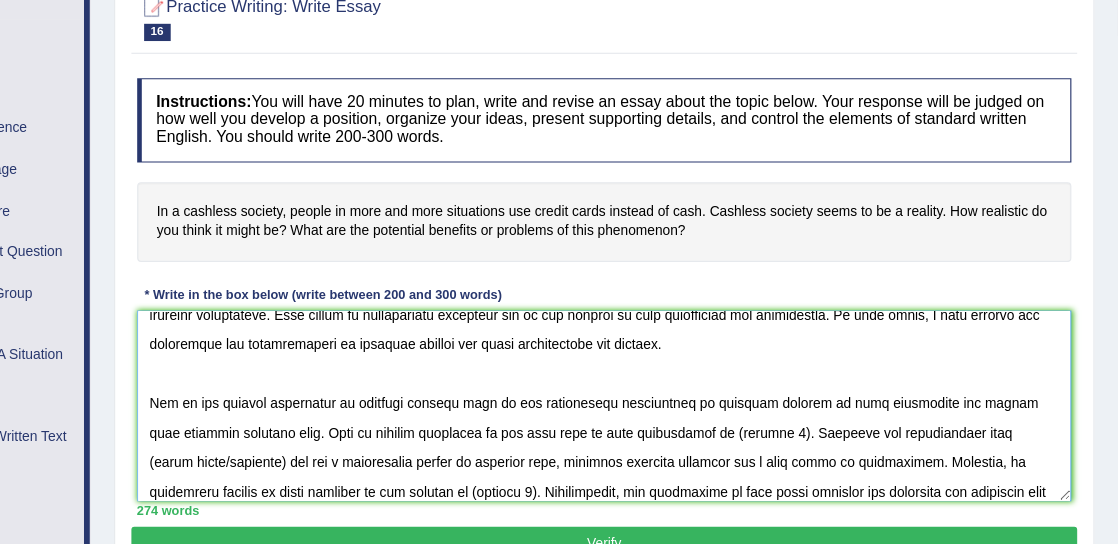 click at bounding box center [674, 351] 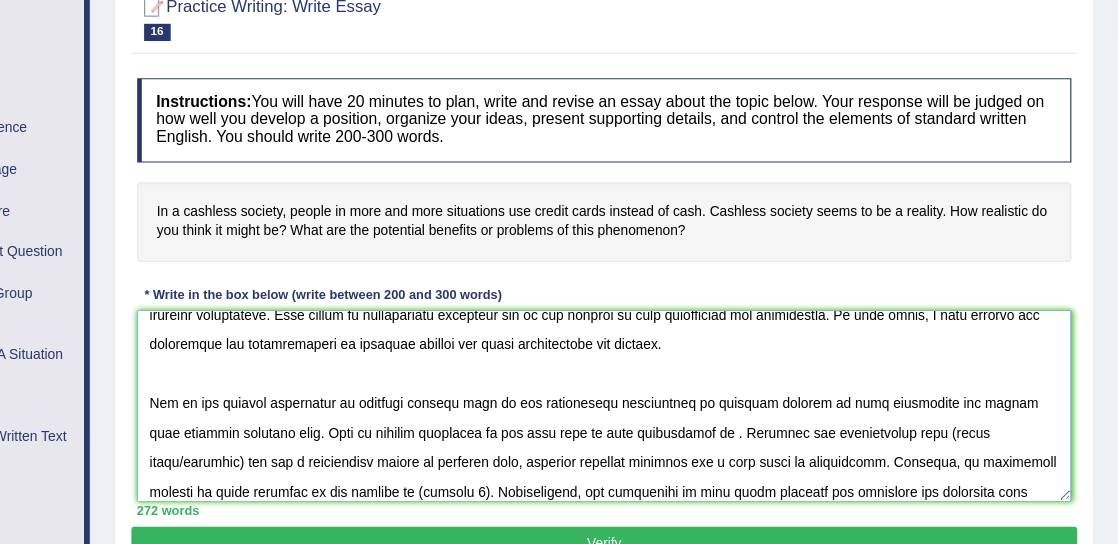 paste on "Digital transactions in a cashless society are more secure." 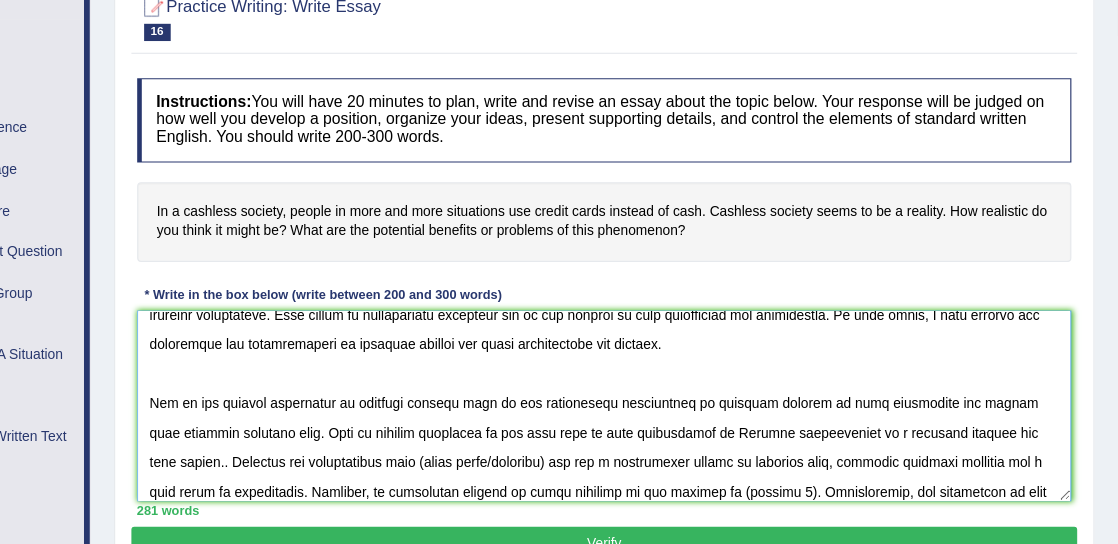 click at bounding box center (674, 351) 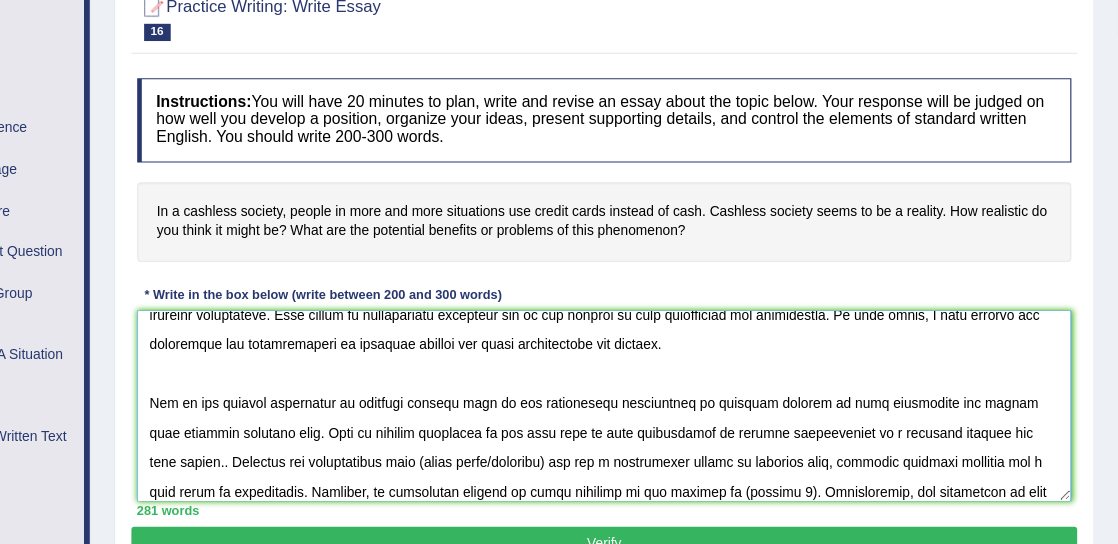 click at bounding box center [674, 351] 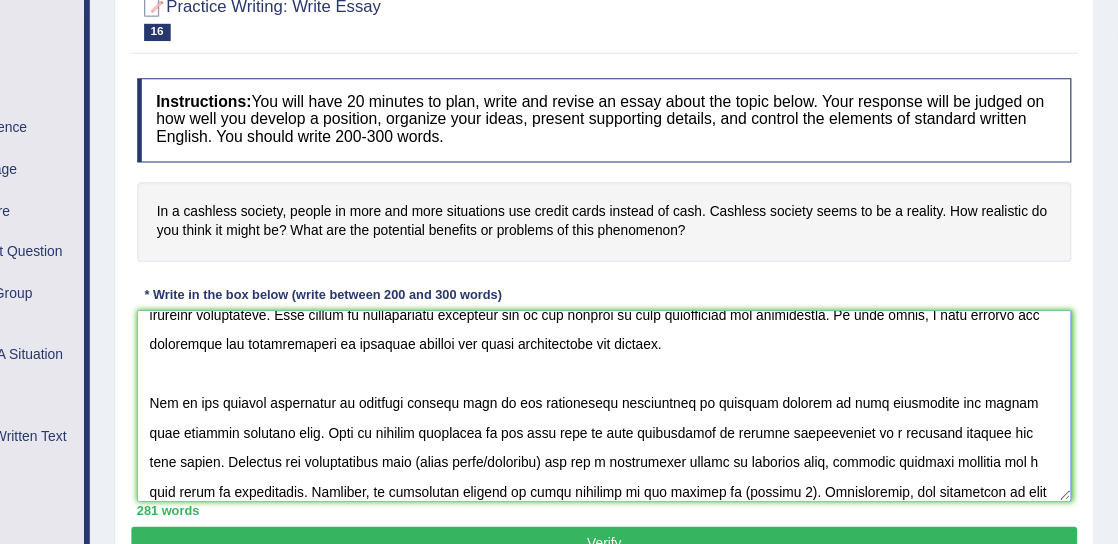 click at bounding box center [674, 351] 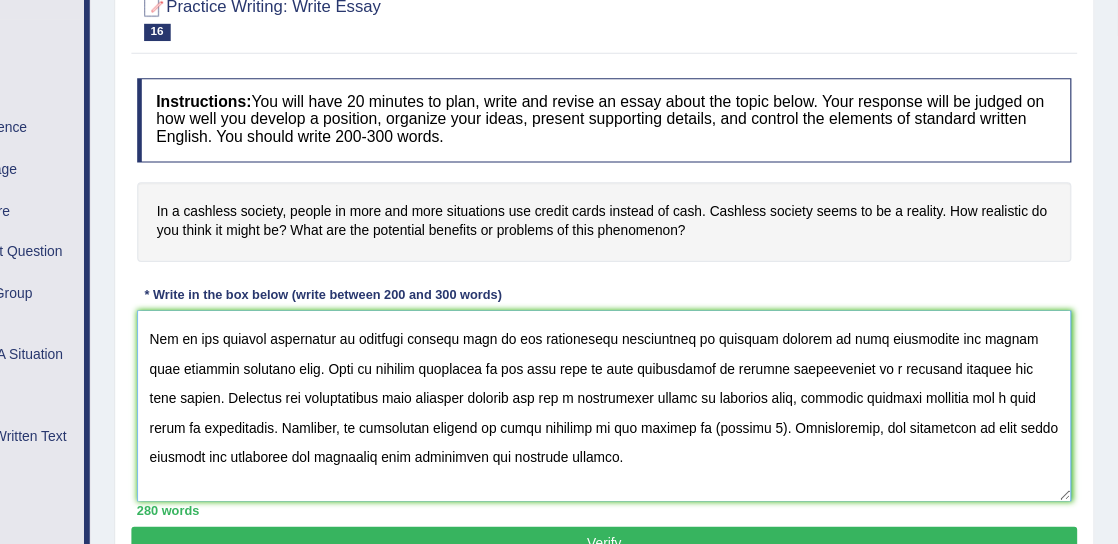 scroll, scrollTop: 121, scrollLeft: 0, axis: vertical 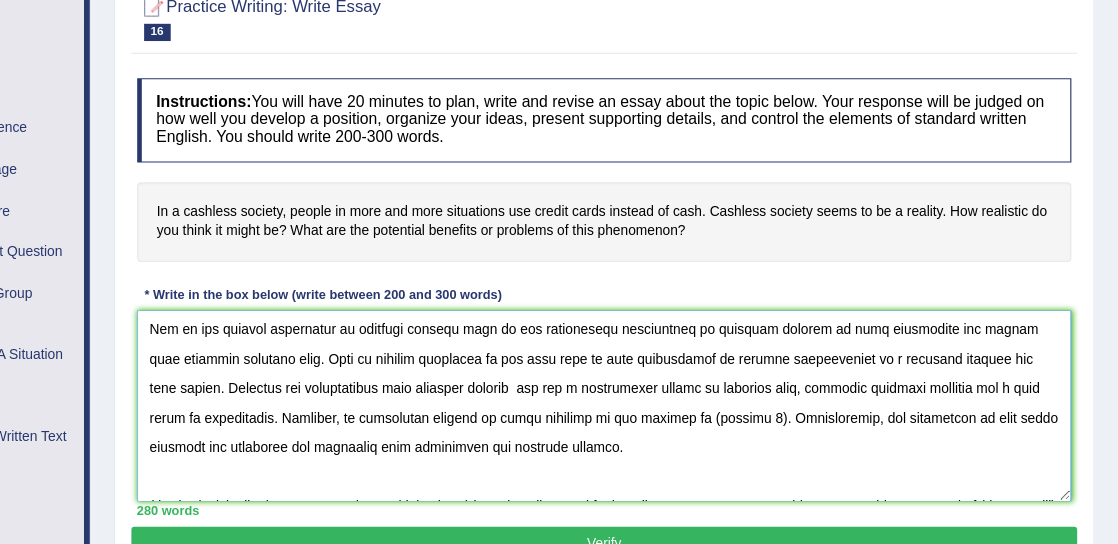 paste on "The convenience and efficiency of digital transactions, such as credit card payments and
mobile wallets, contribute to the feasibility of a cashless society." 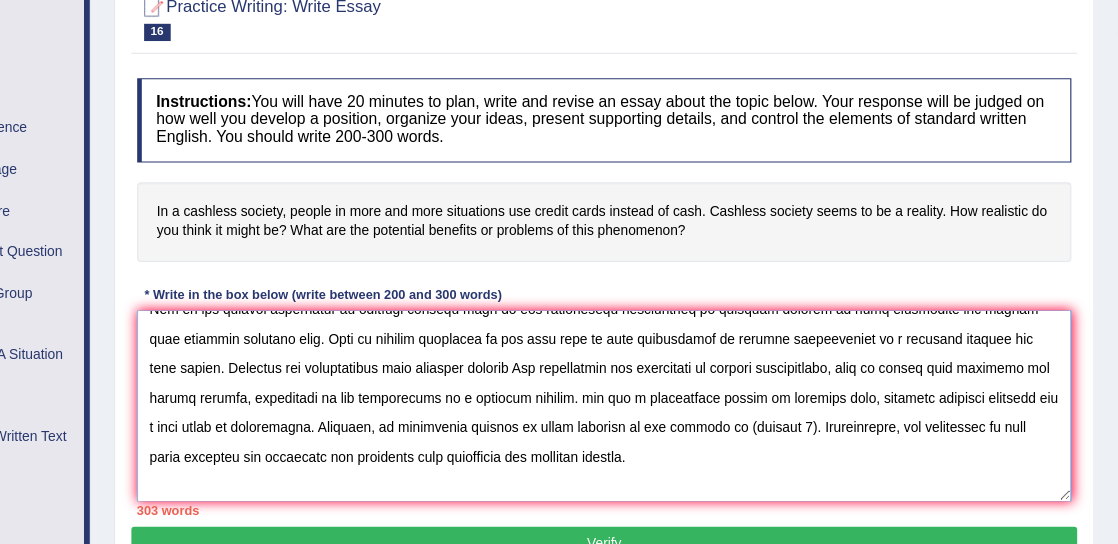scroll, scrollTop: 134, scrollLeft: 0, axis: vertical 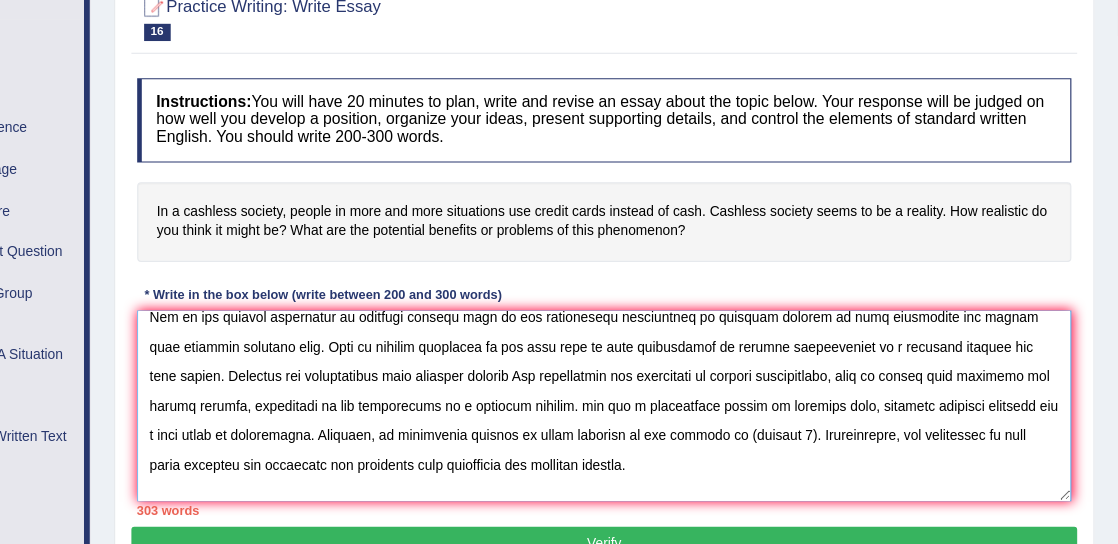 click at bounding box center (674, 351) 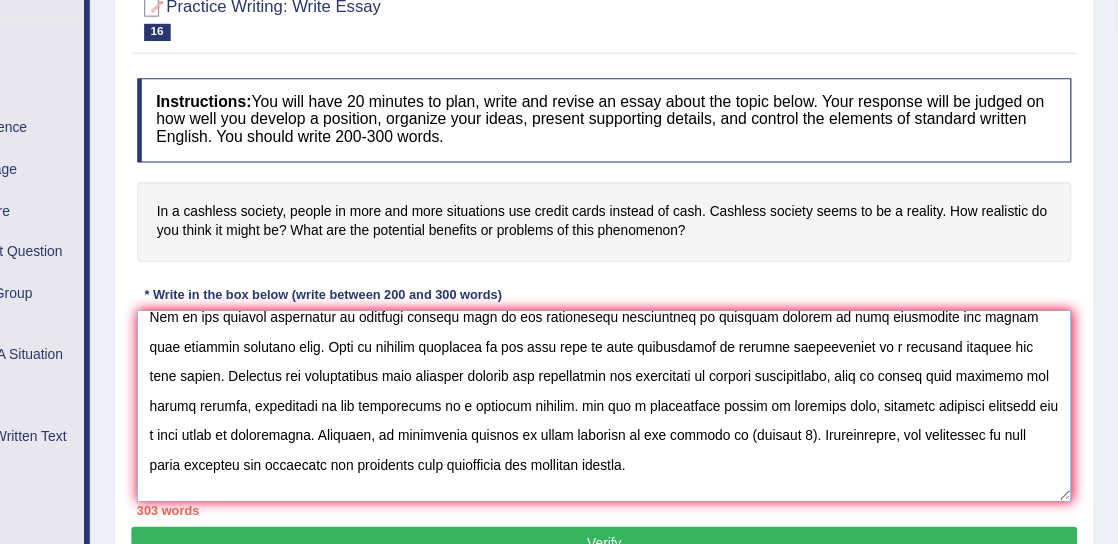 click at bounding box center [674, 351] 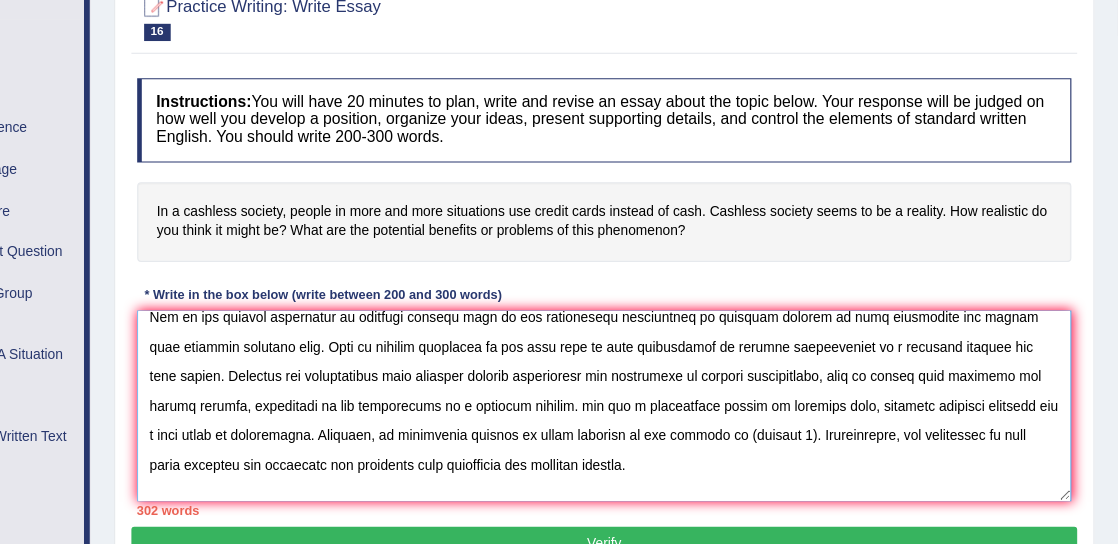 click at bounding box center [674, 351] 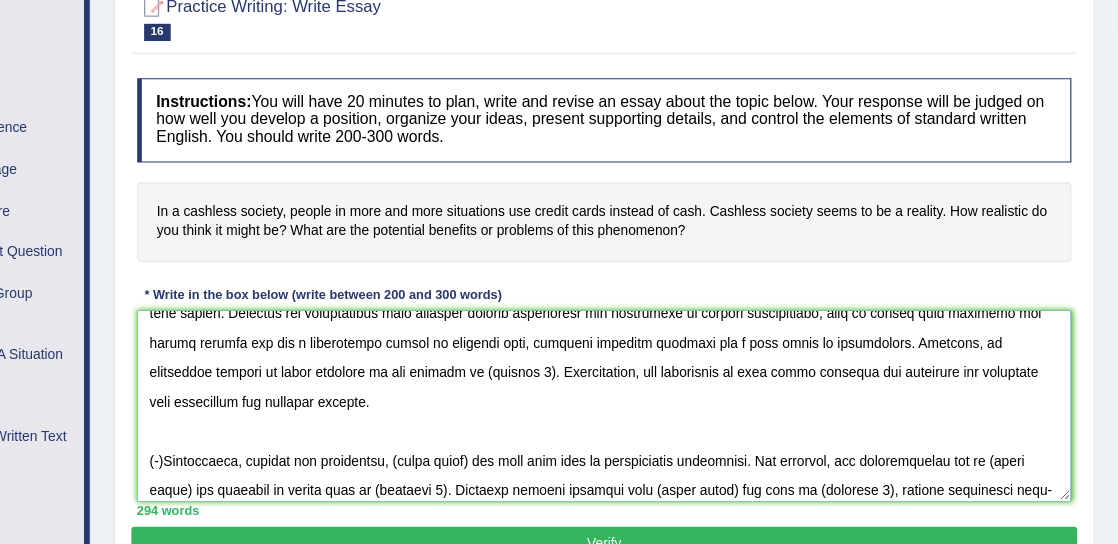 scroll, scrollTop: 201, scrollLeft: 0, axis: vertical 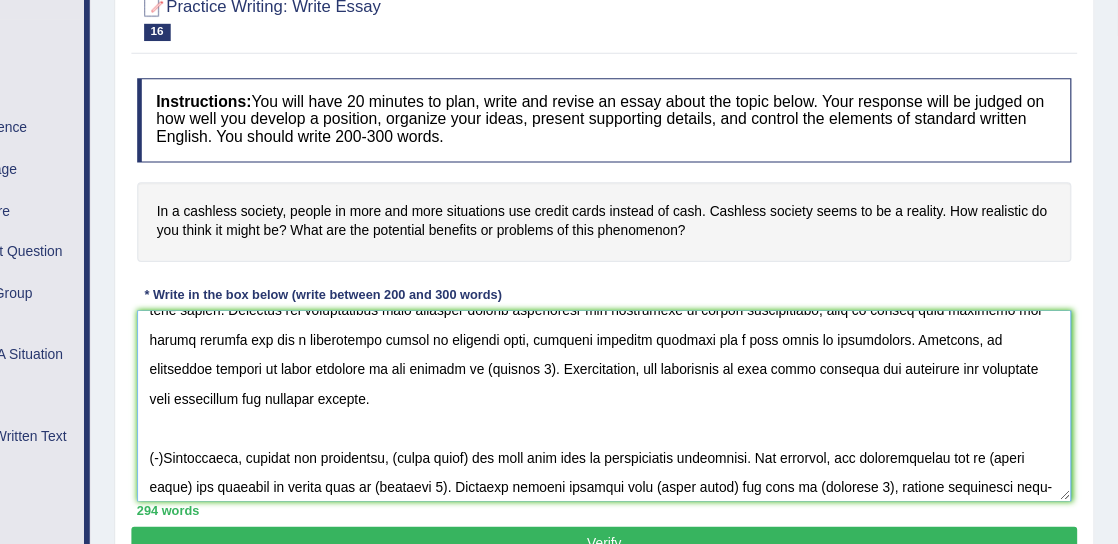 click at bounding box center [674, 351] 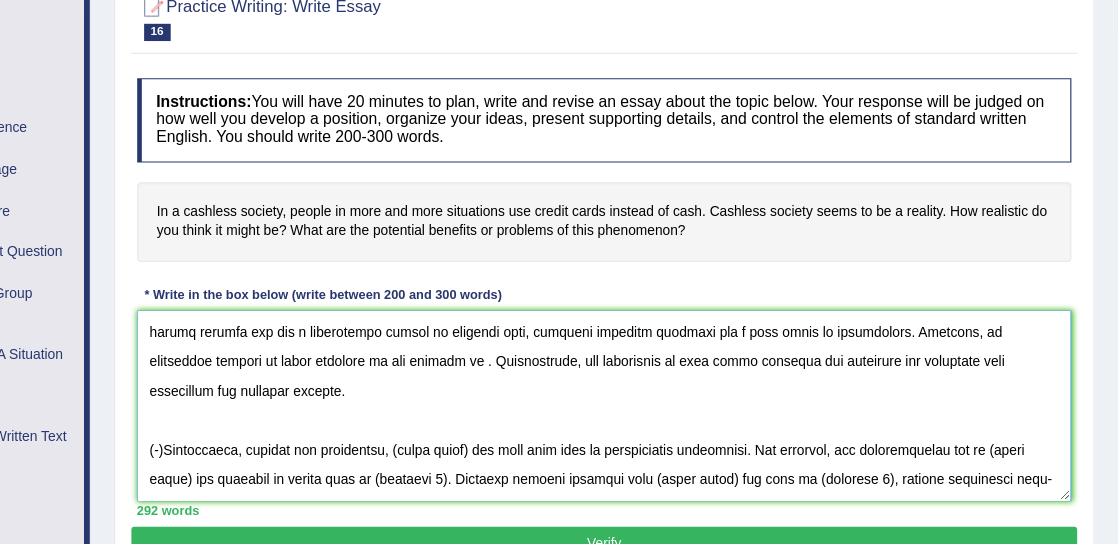 scroll, scrollTop: 204, scrollLeft: 0, axis: vertical 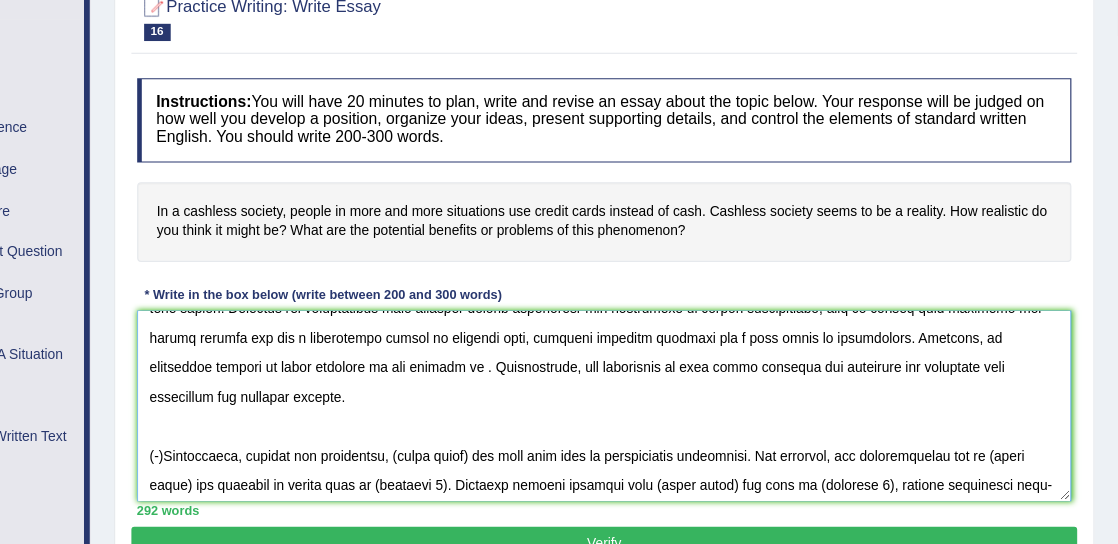 paste on "A cashless society helps more people access financial services, even those who don’t use regular banks.
1/2
Do you like this personality?
Ask ChatGPT" 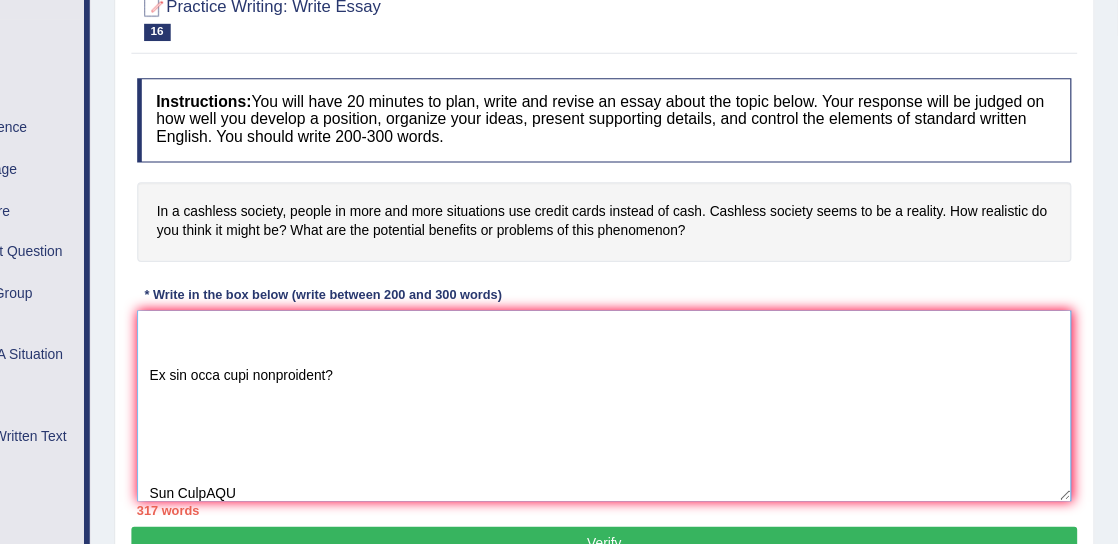 scroll, scrollTop: 642, scrollLeft: 0, axis: vertical 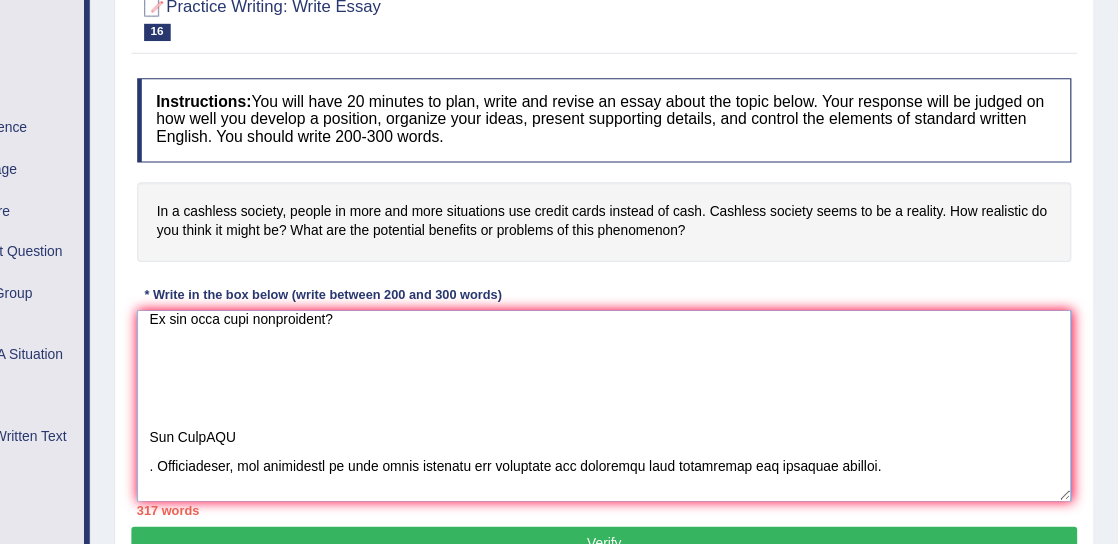 click at bounding box center [674, 351] 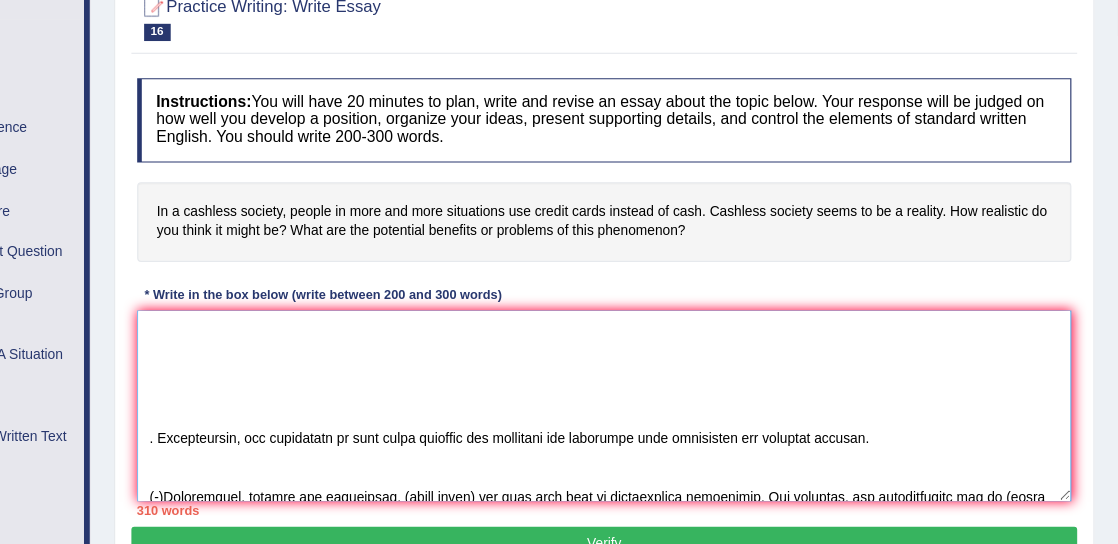 scroll, scrollTop: 462, scrollLeft: 0, axis: vertical 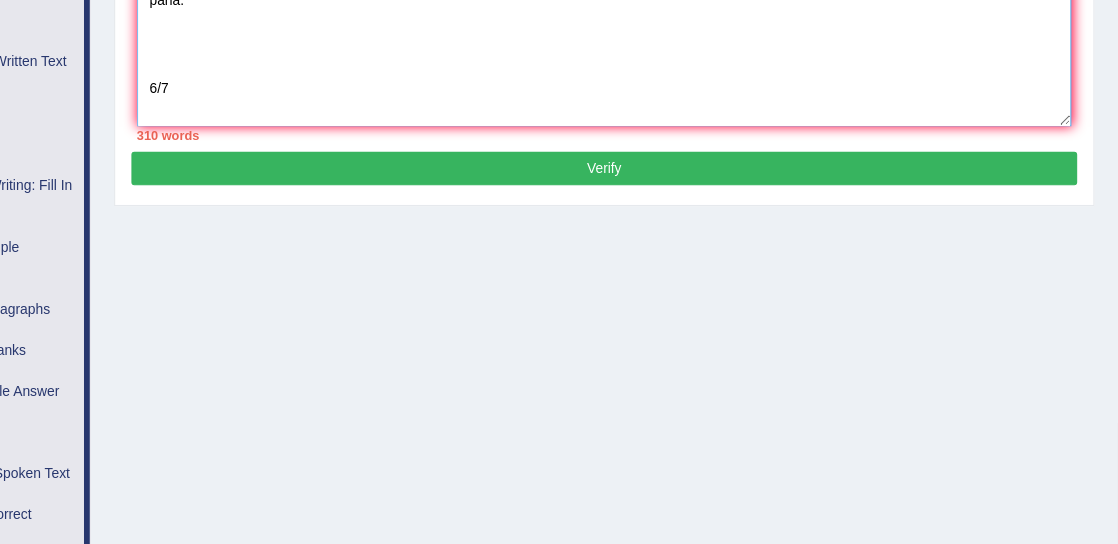 click at bounding box center (674, 26) 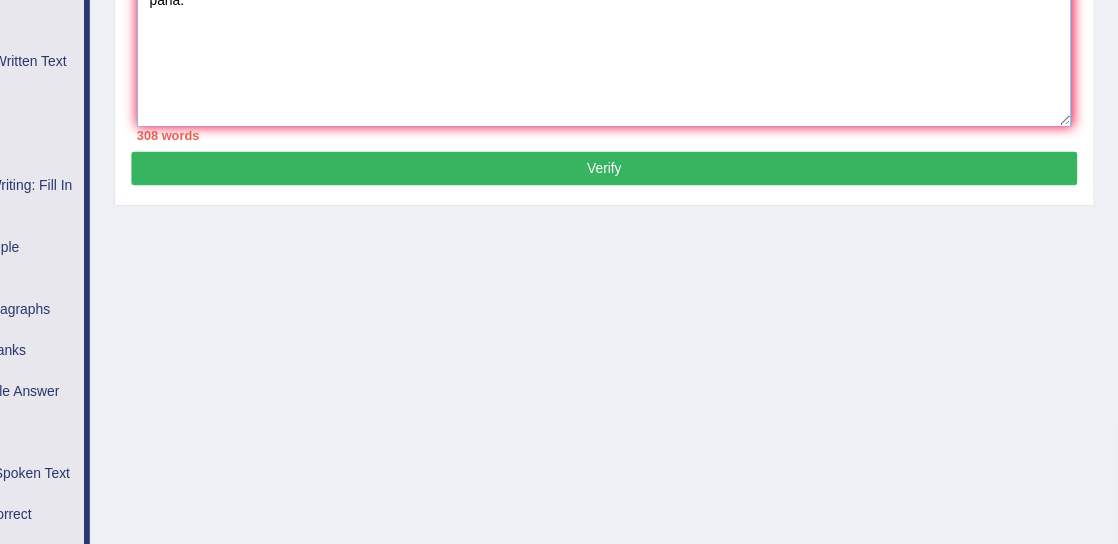 scroll, scrollTop: 504, scrollLeft: 0, axis: vertical 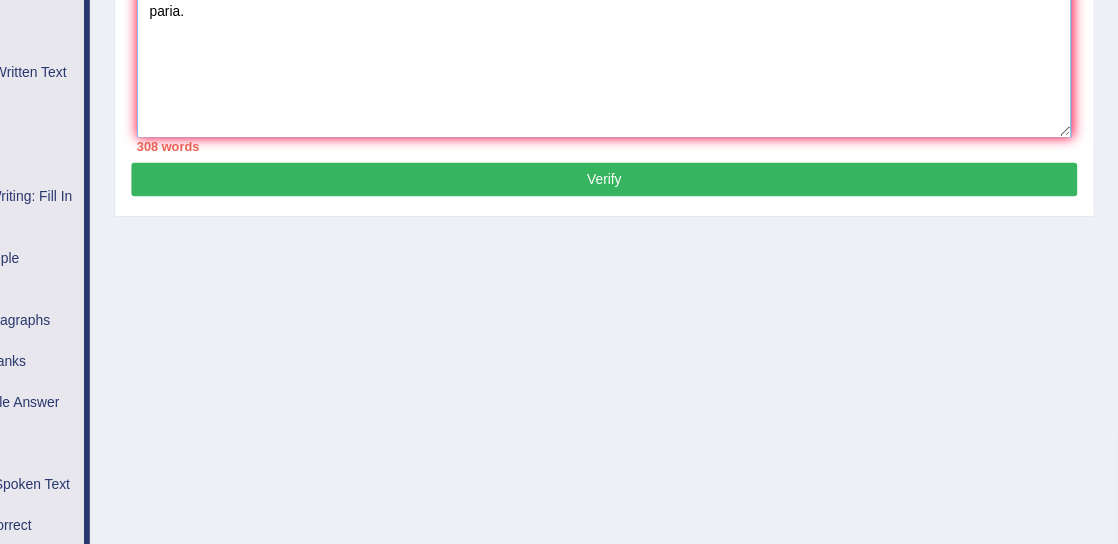 type on "The increasing influence of in a cashless society, people in more and more situations use credit cards instead of cash on our lives has ignited numerous discussions. This matter is particularly pertinent due to its effects on both individuals and communities. In this essay, I will examine the advantages and disadvantages of cashless society and their implications for society.
One of the primary advantages of cashless society lies in its significant enhancement of cashless society is more convenient and faster than handling physical cash. This is further supported by the fact that it also contributes to digital transactions in a cashless society are more secure. Research has demonstrated that cashless society convenience and efficiency of digital transactions, such as credit card payments and
mobile wallets has had a substantial impact on everyday life, yielding positive outcomes for a wide range of individuals. Moreover, an additional benefit of essay keywords is its ability to A cashless society helps m..." 